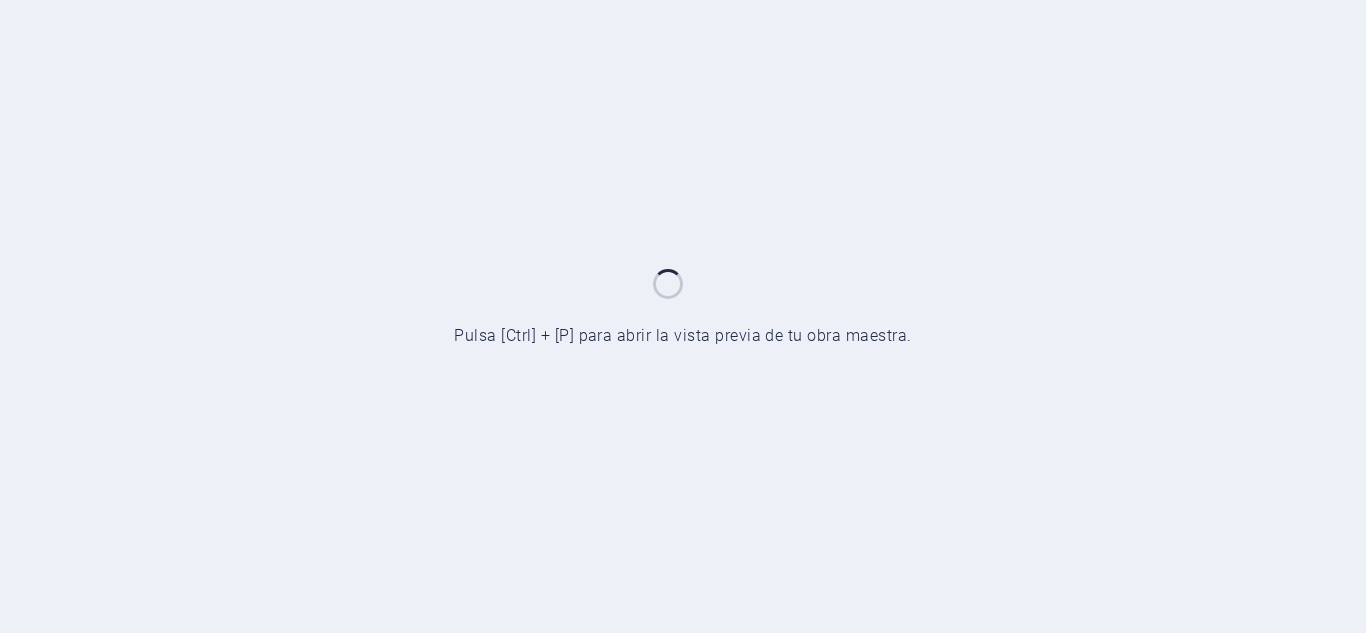 scroll, scrollTop: 0, scrollLeft: 0, axis: both 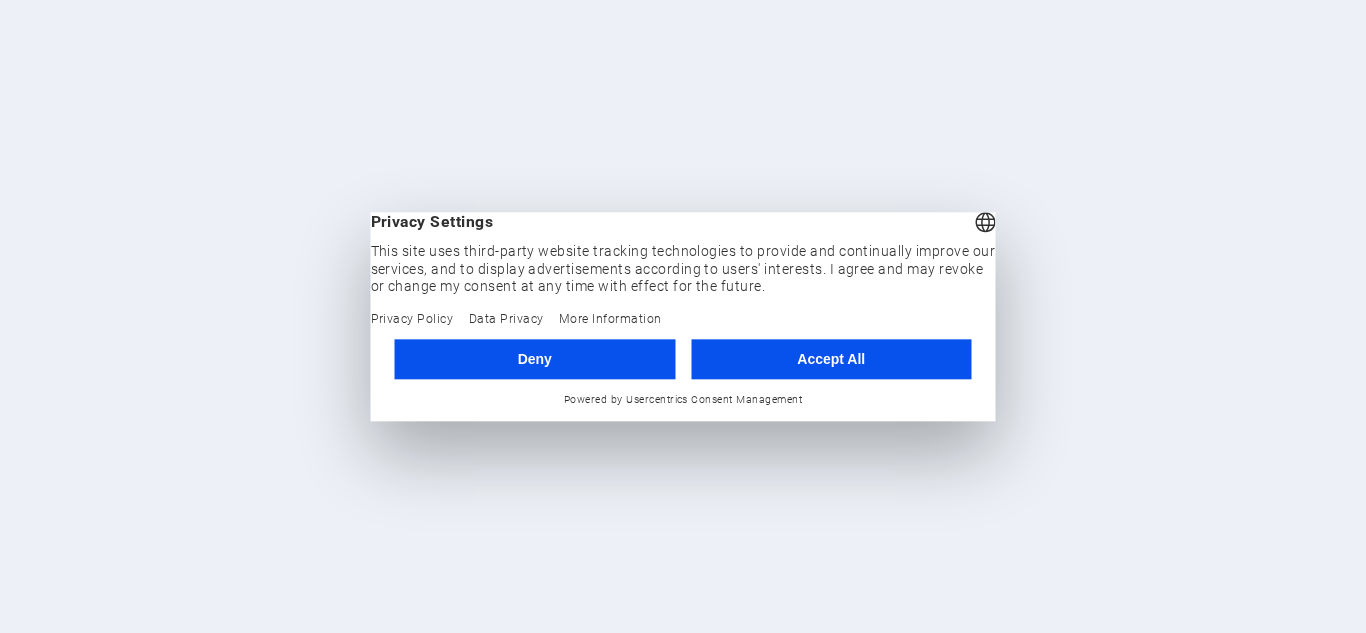 click on "Accept All" at bounding box center (831, 359) 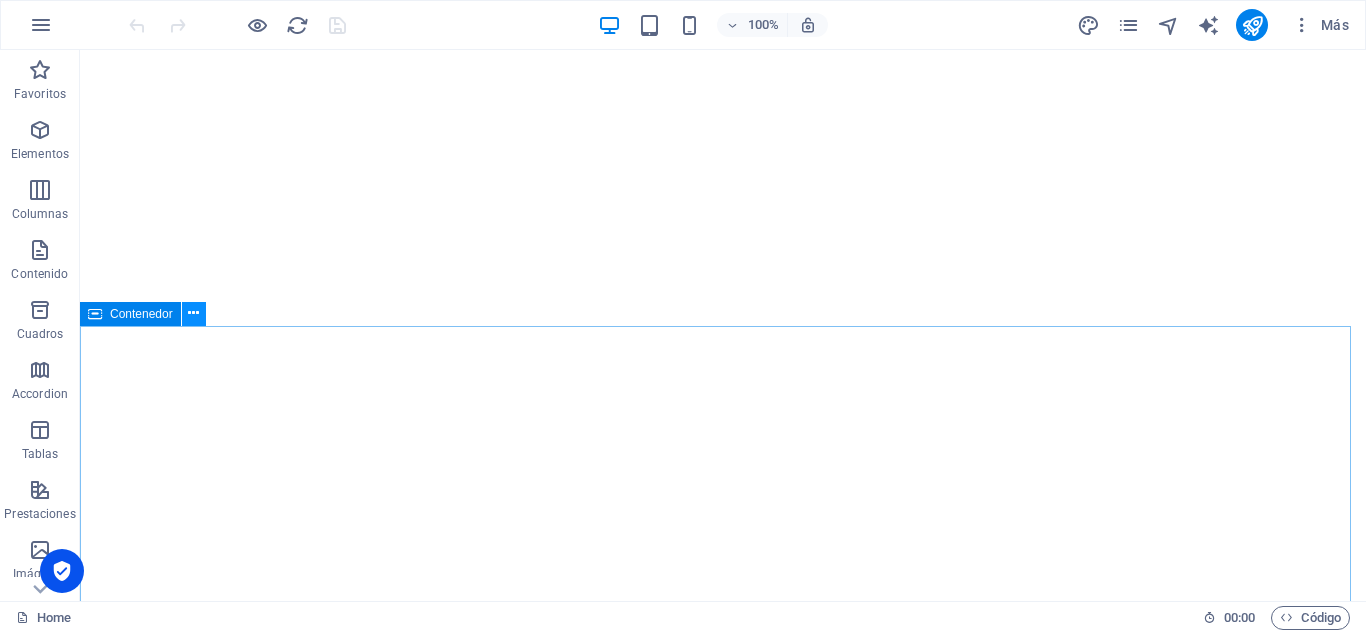 click at bounding box center [193, 313] 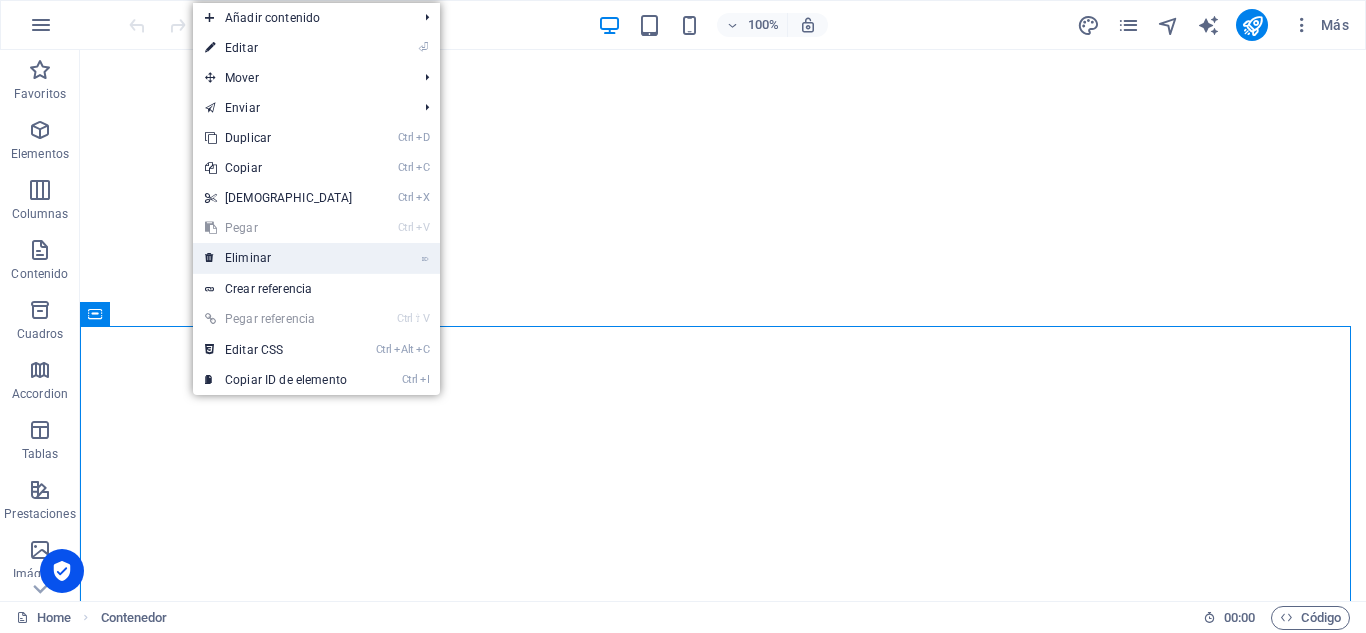 click on "⌦  Eliminar" at bounding box center (279, 258) 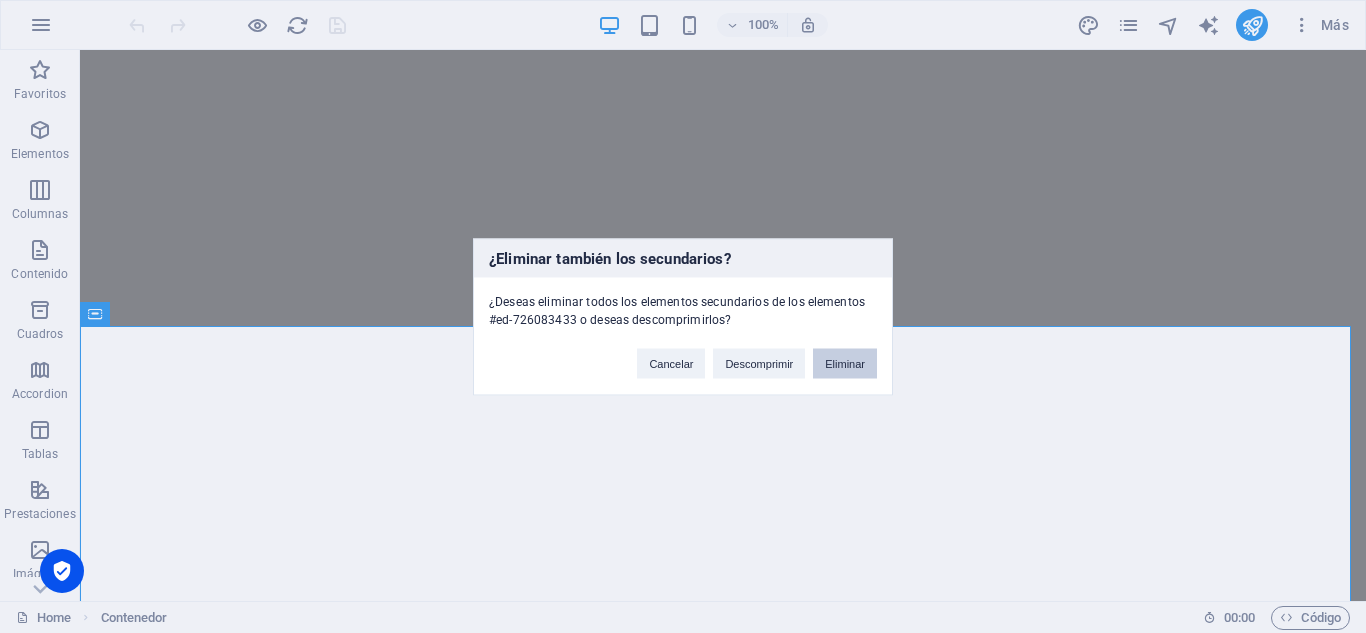 click on "Eliminar" at bounding box center [845, 363] 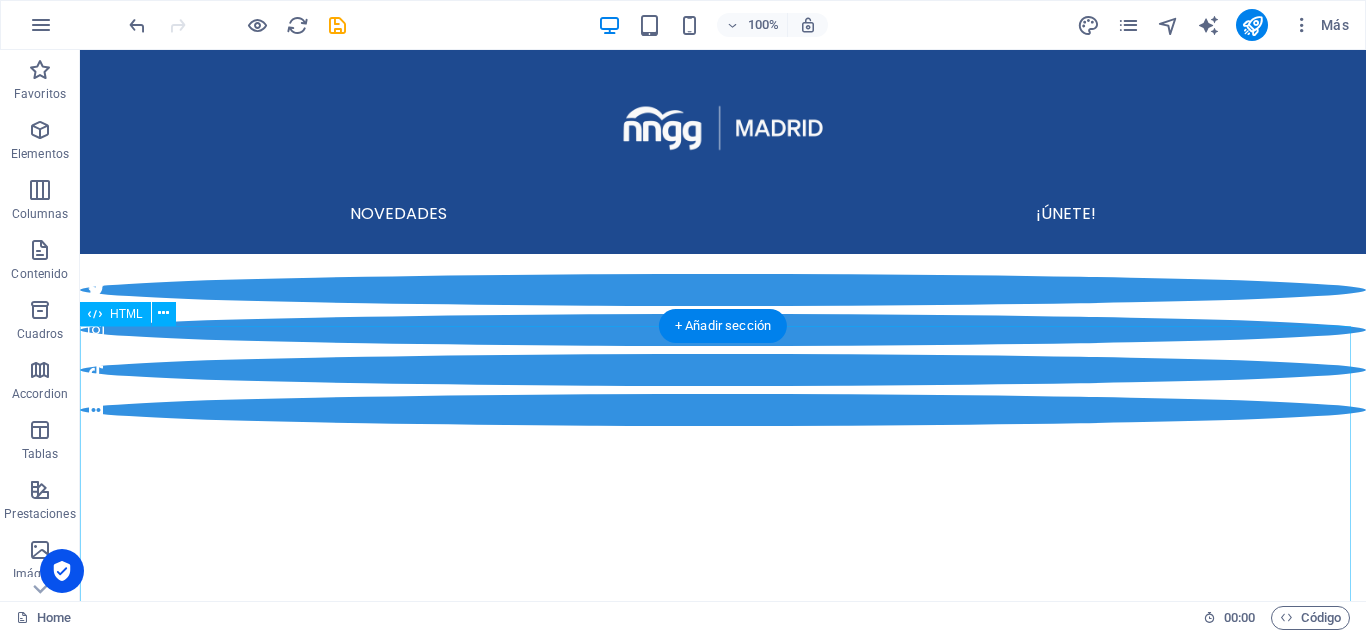 scroll, scrollTop: 0, scrollLeft: 0, axis: both 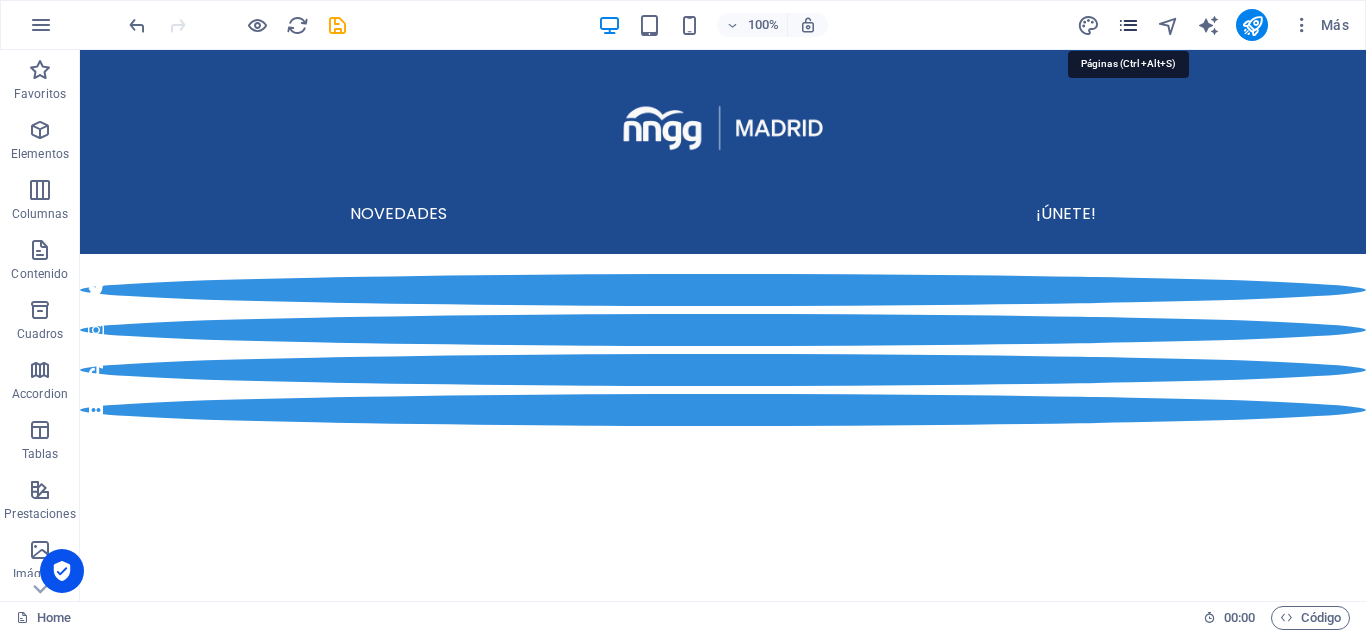 click at bounding box center (1128, 25) 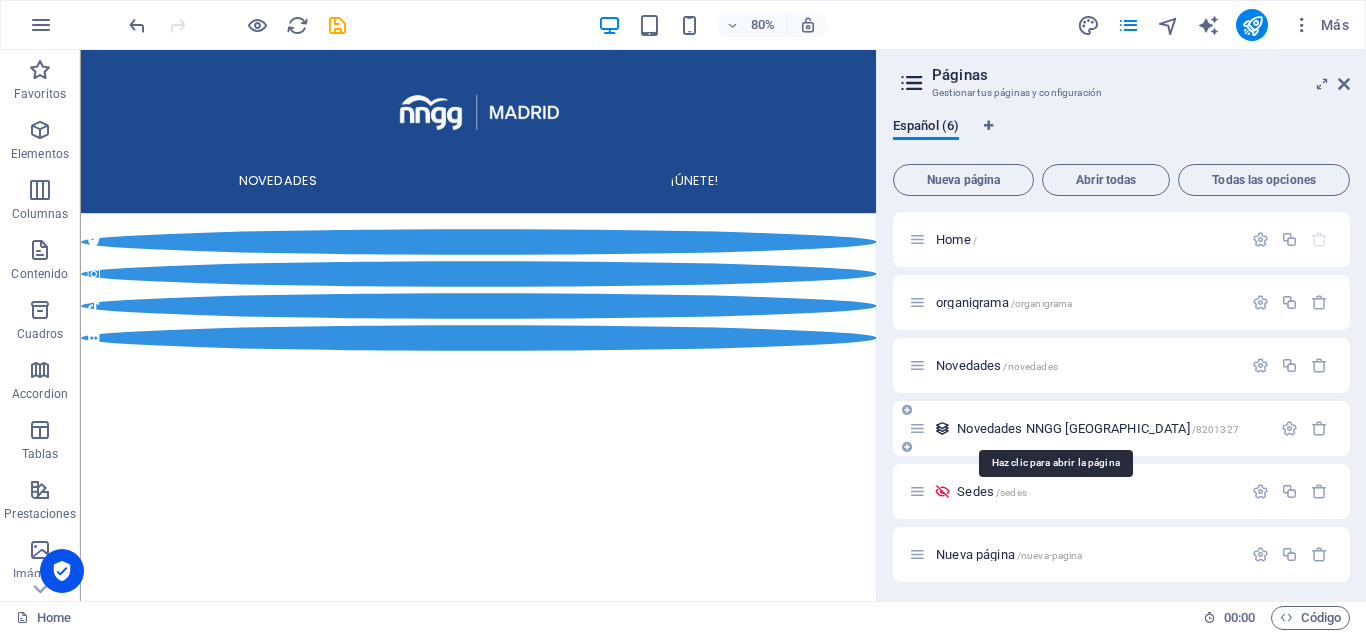 click on "Novedades NNGG [GEOGRAPHIC_DATA] /8201327" at bounding box center (1098, 428) 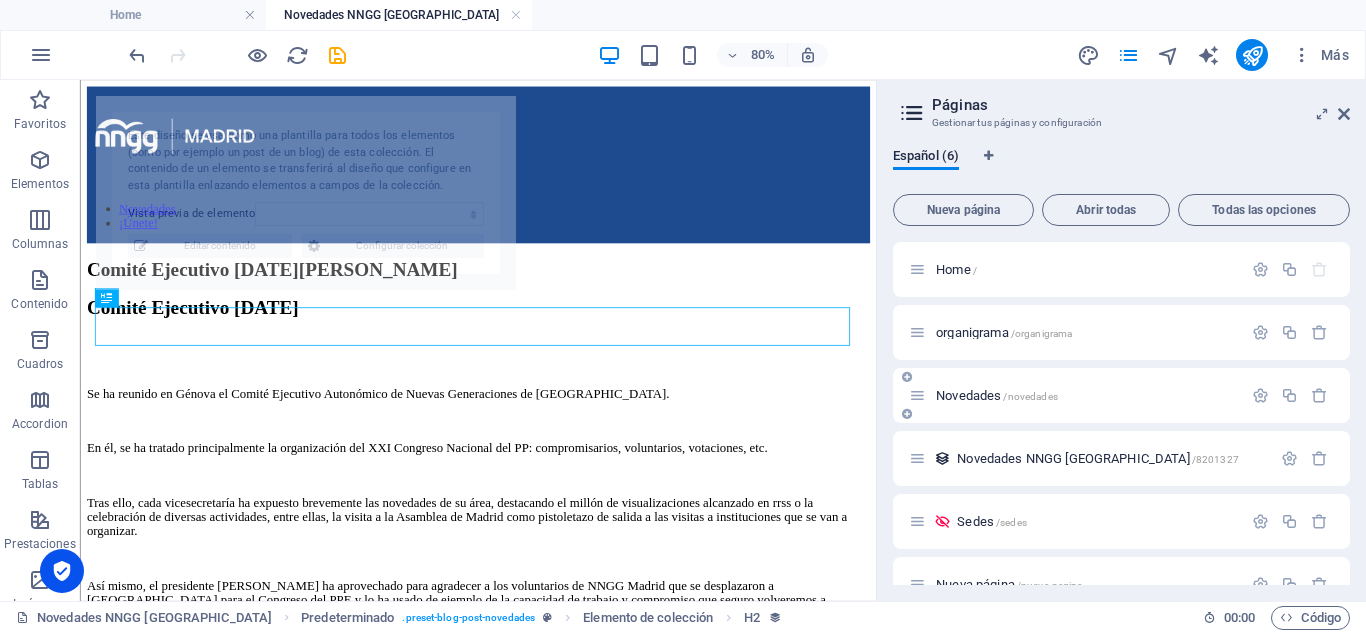 scroll, scrollTop: 0, scrollLeft: 0, axis: both 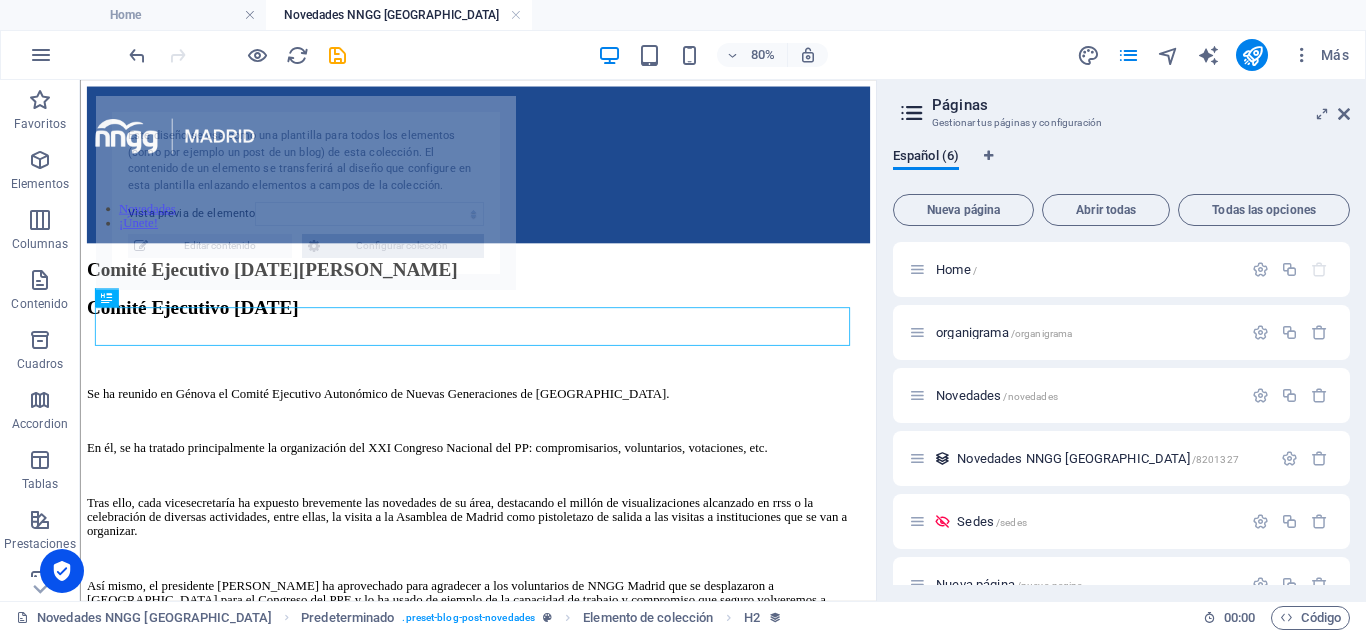 select on "6839933988c27013aa09bc66" 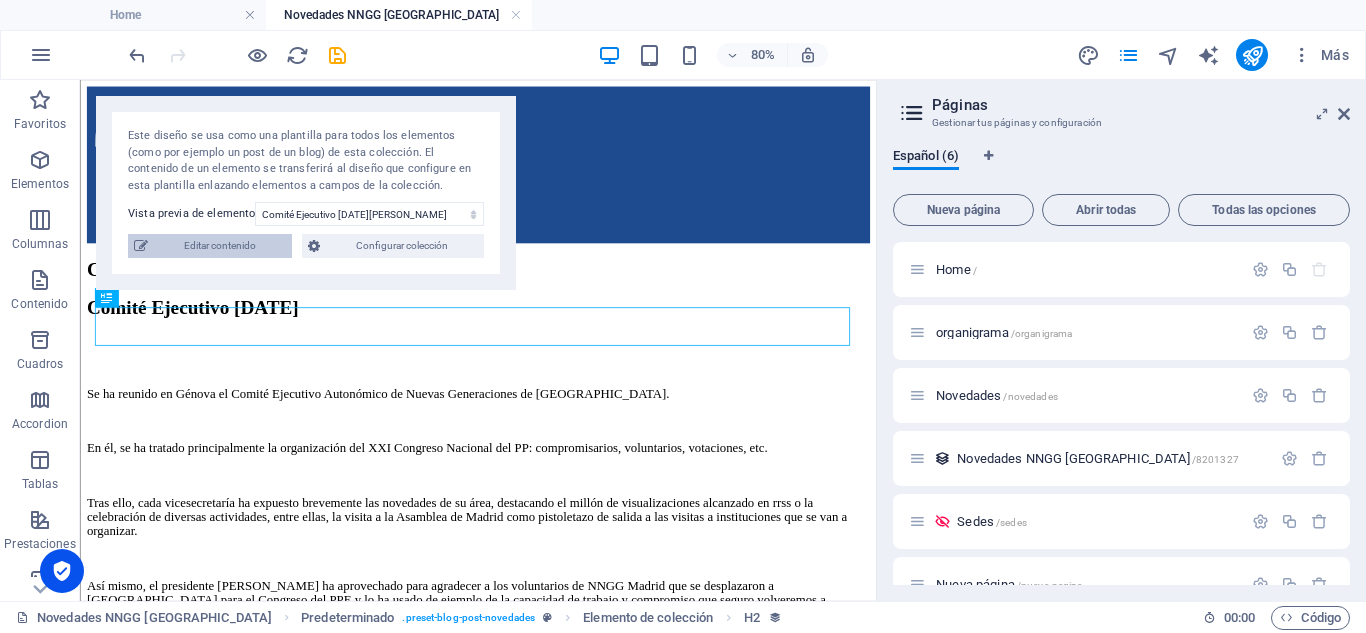 click on "Editar contenido" at bounding box center [220, 246] 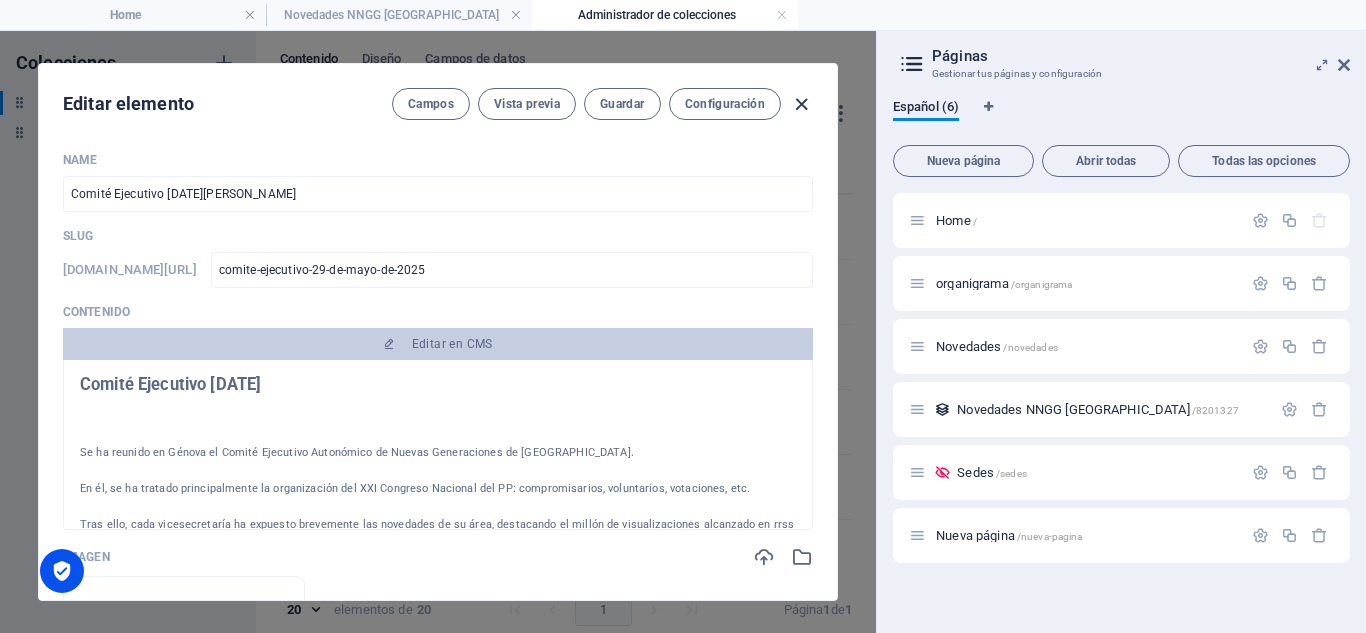 click at bounding box center (801, 104) 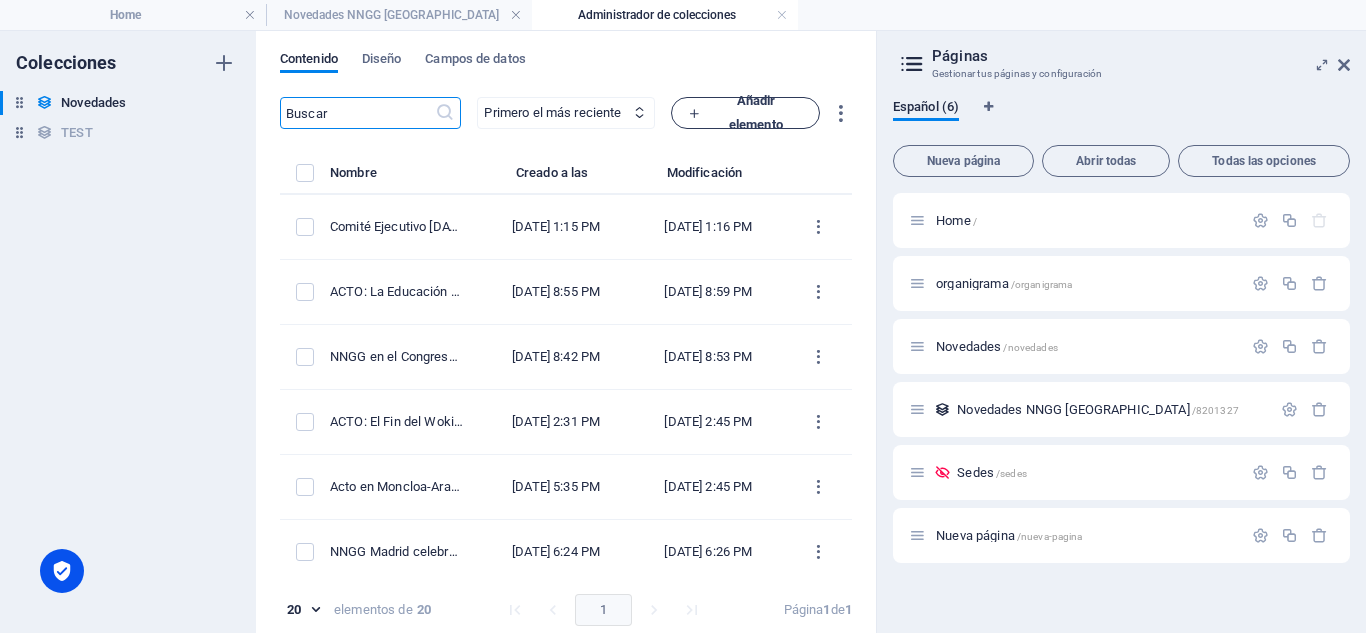 click on "Añadir elemento" at bounding box center [745, 113] 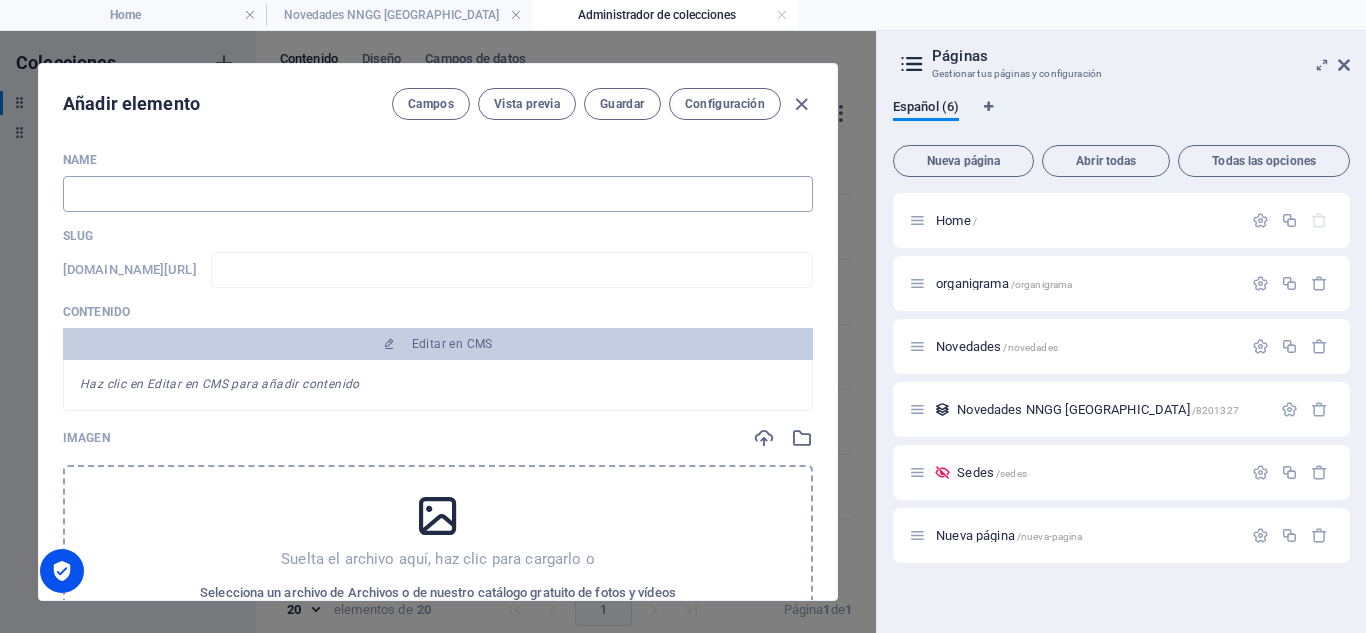 click at bounding box center [438, 194] 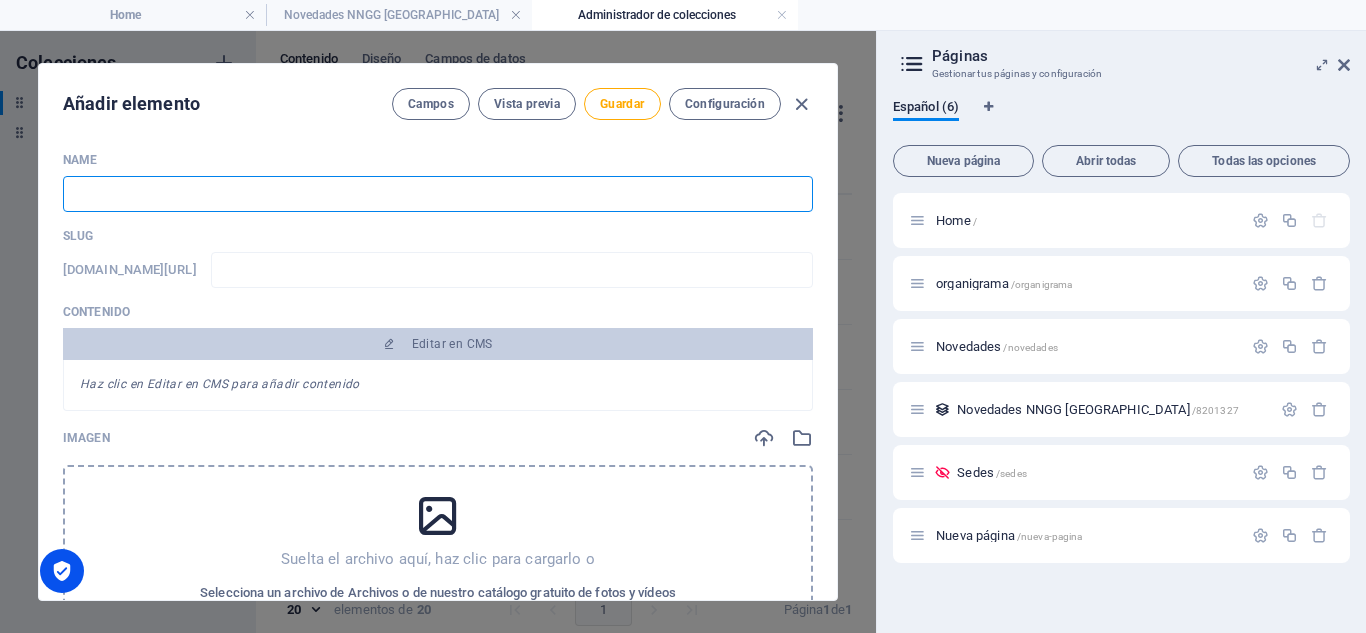 type on "N" 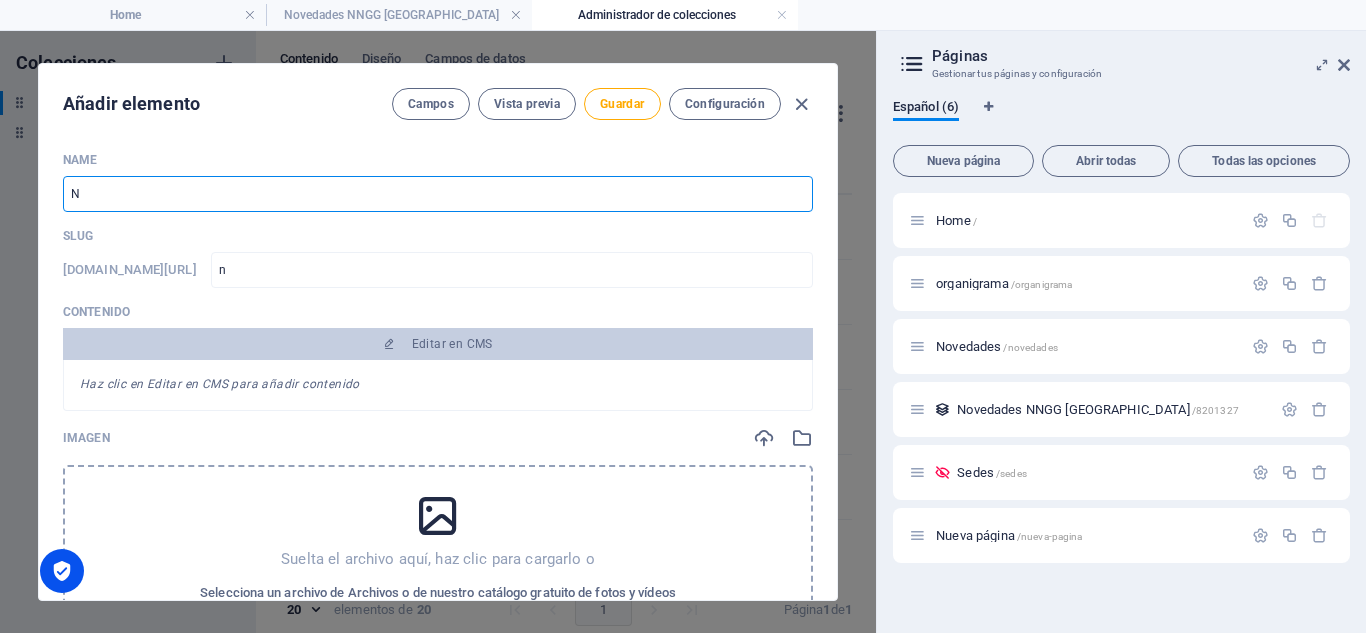 type on "Nu" 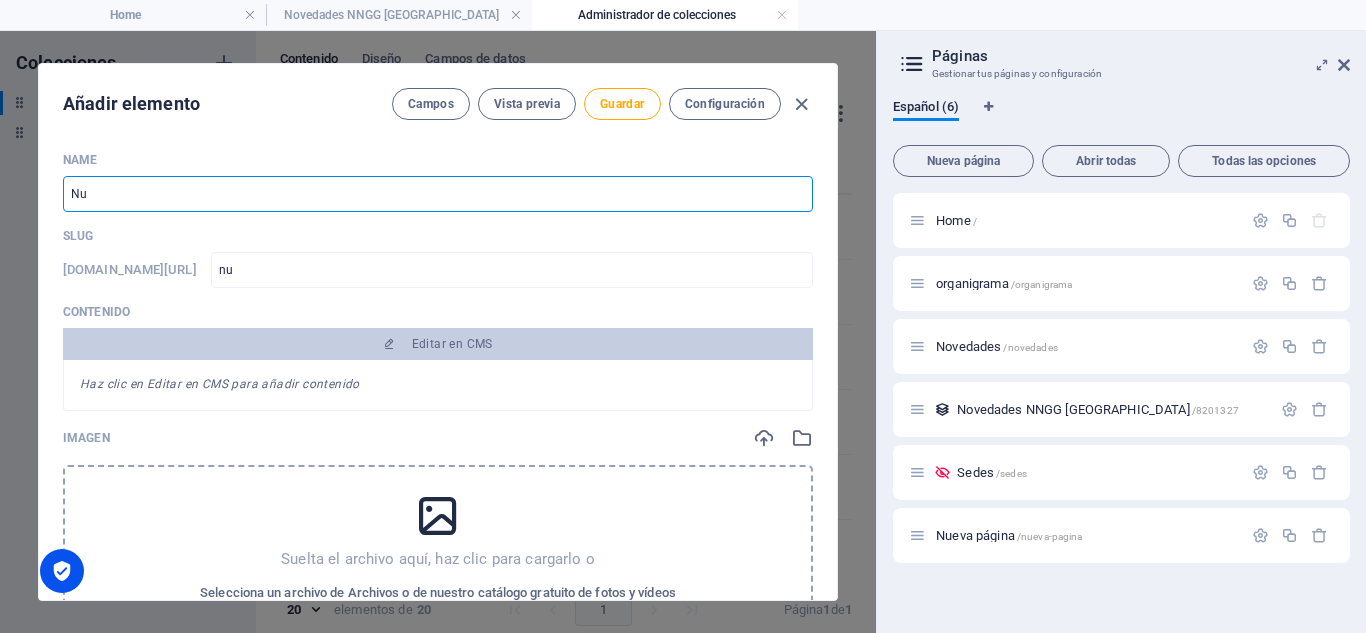 type on "Nue" 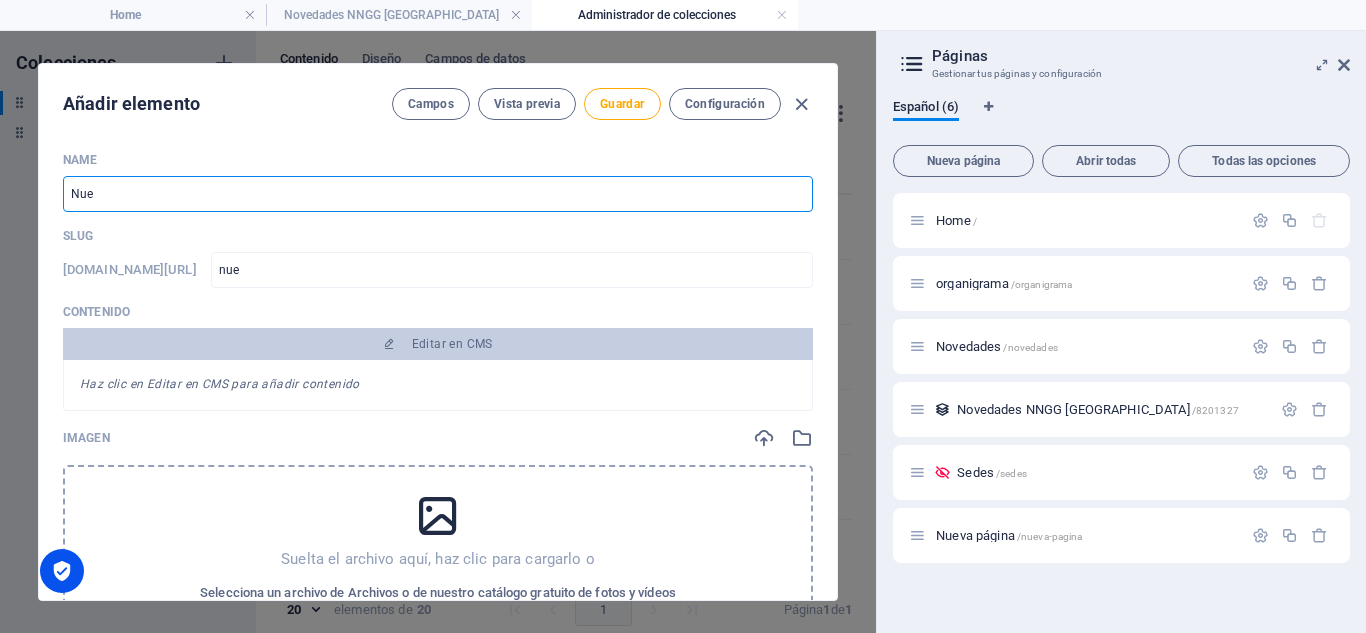 type on "Nuev" 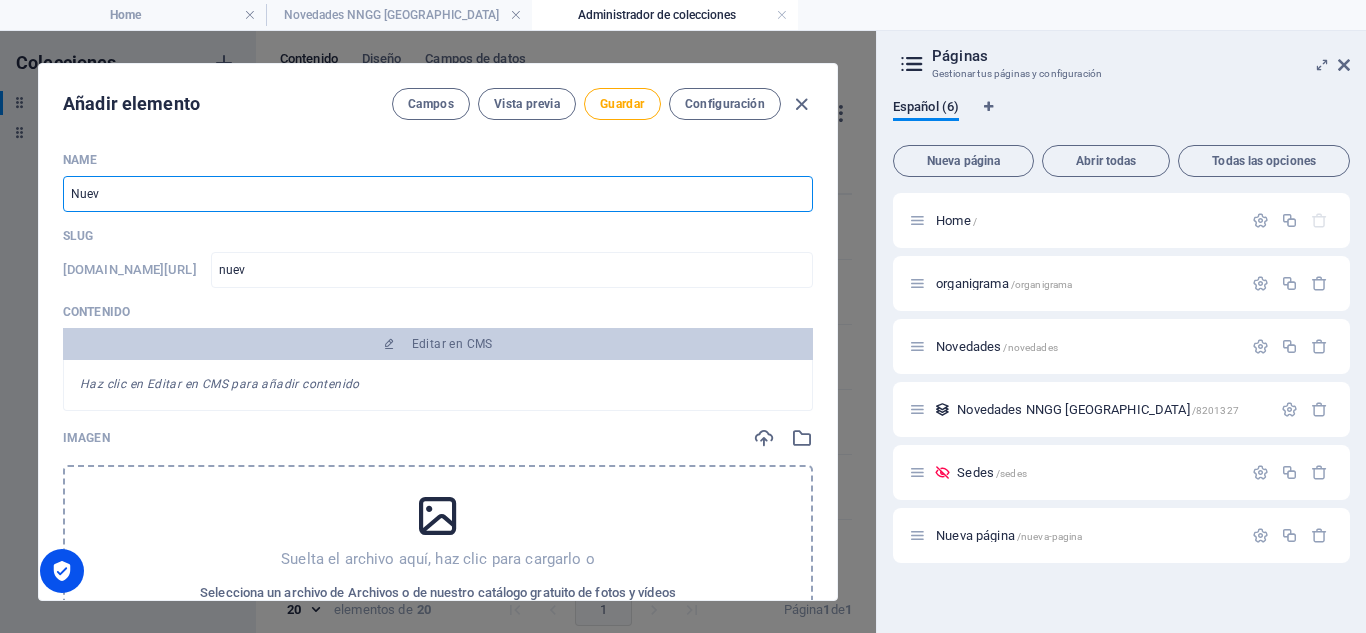 type on "Nueva" 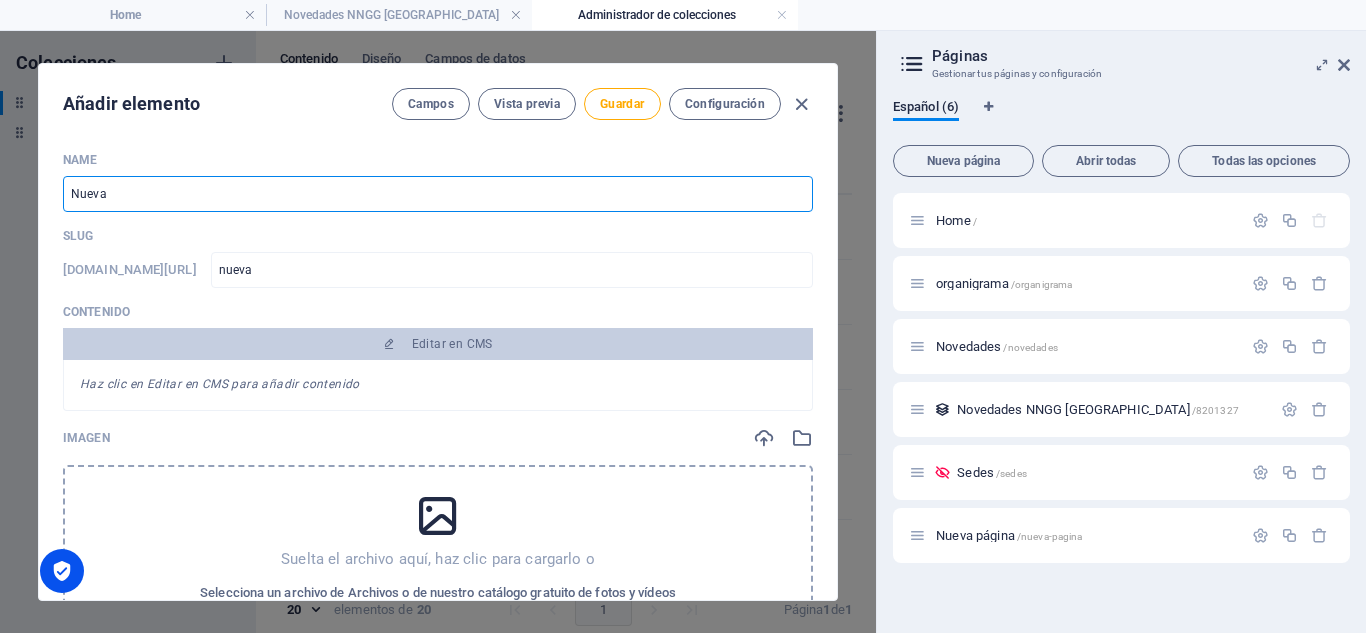 type on "Nuevas" 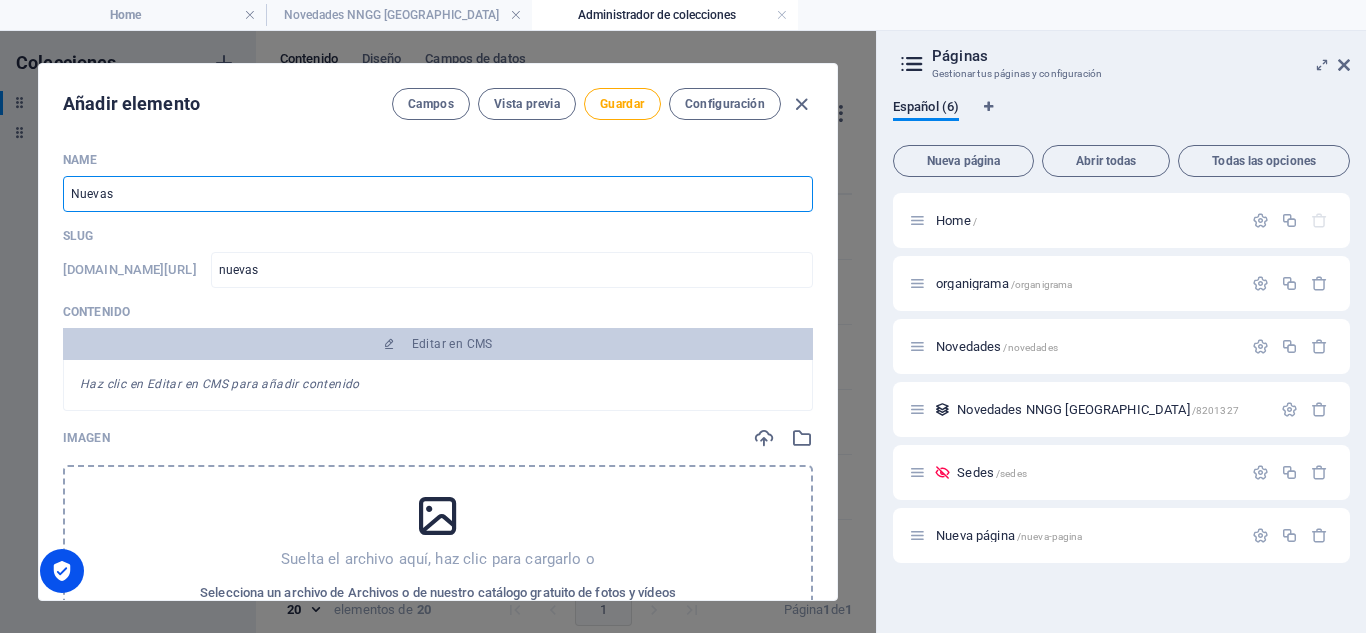 type on "Nuevas G" 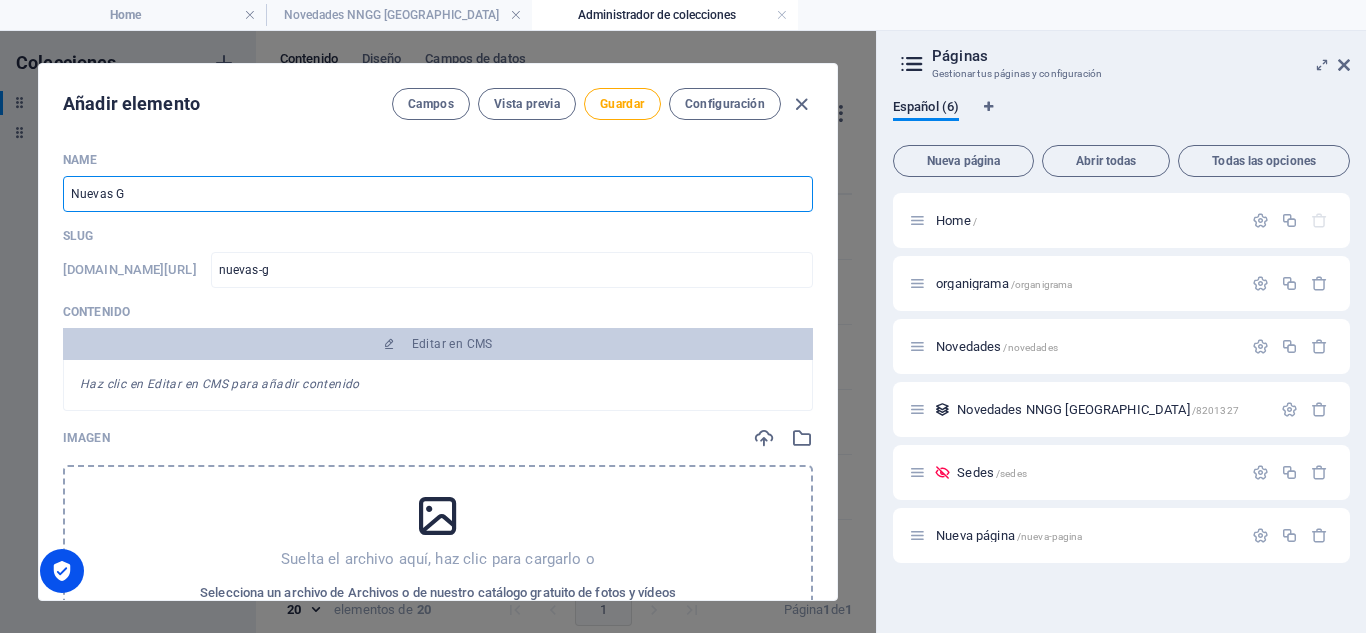 type on "Nuevas Ge" 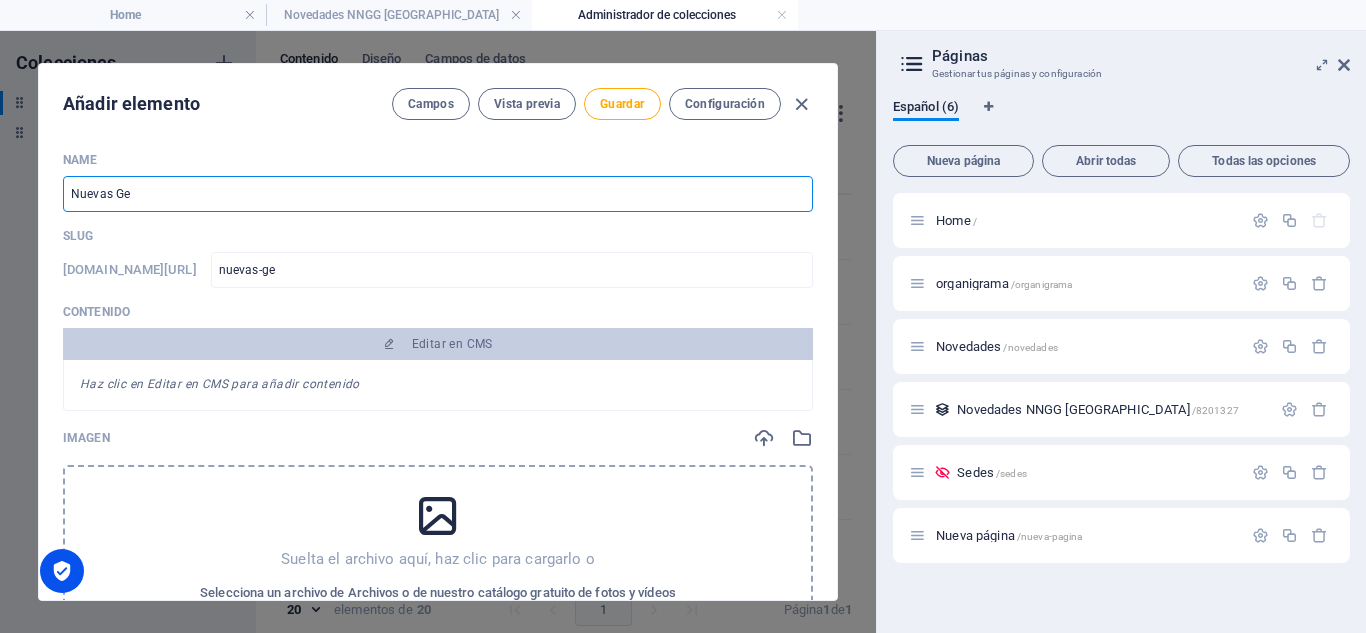 type on "Nuevas Gen" 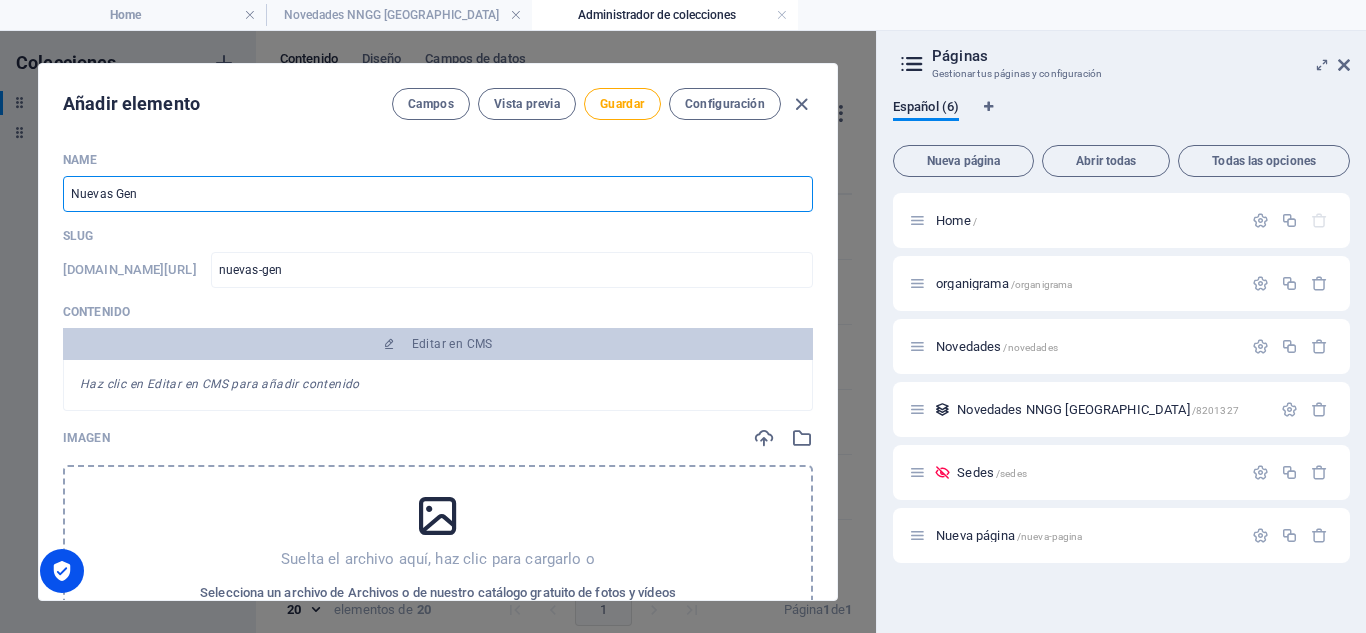 type on "Nuevas Gene" 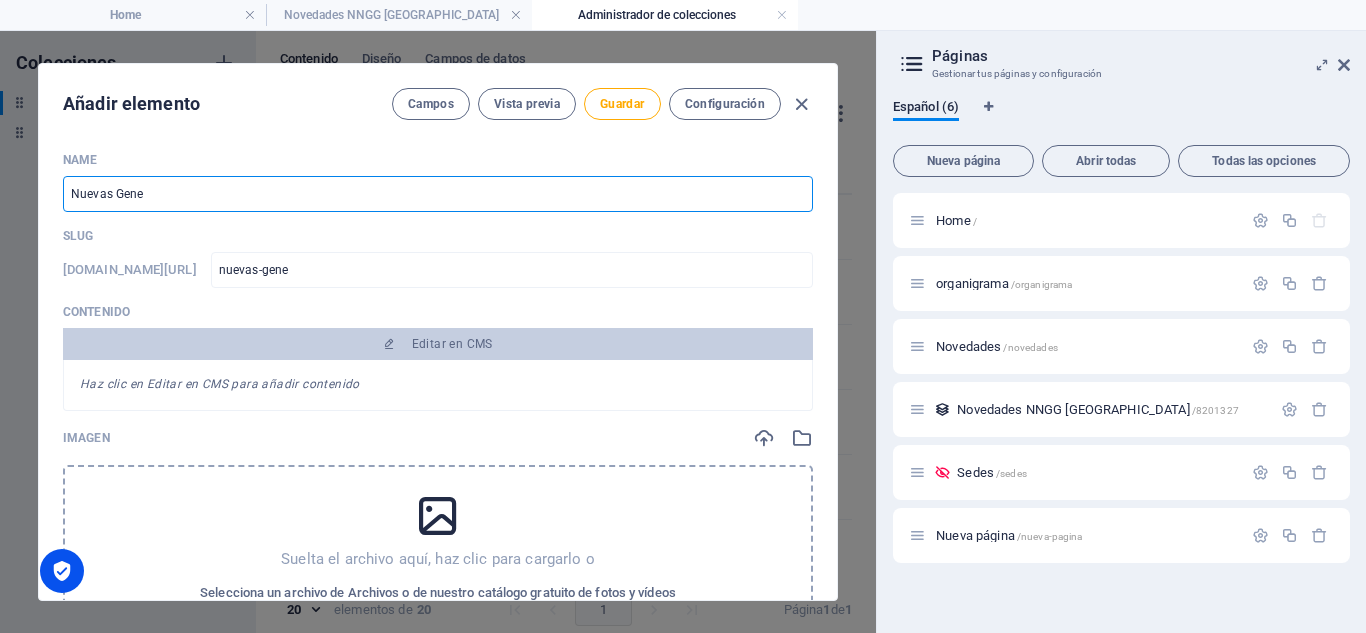 type on "Nuevas Gener" 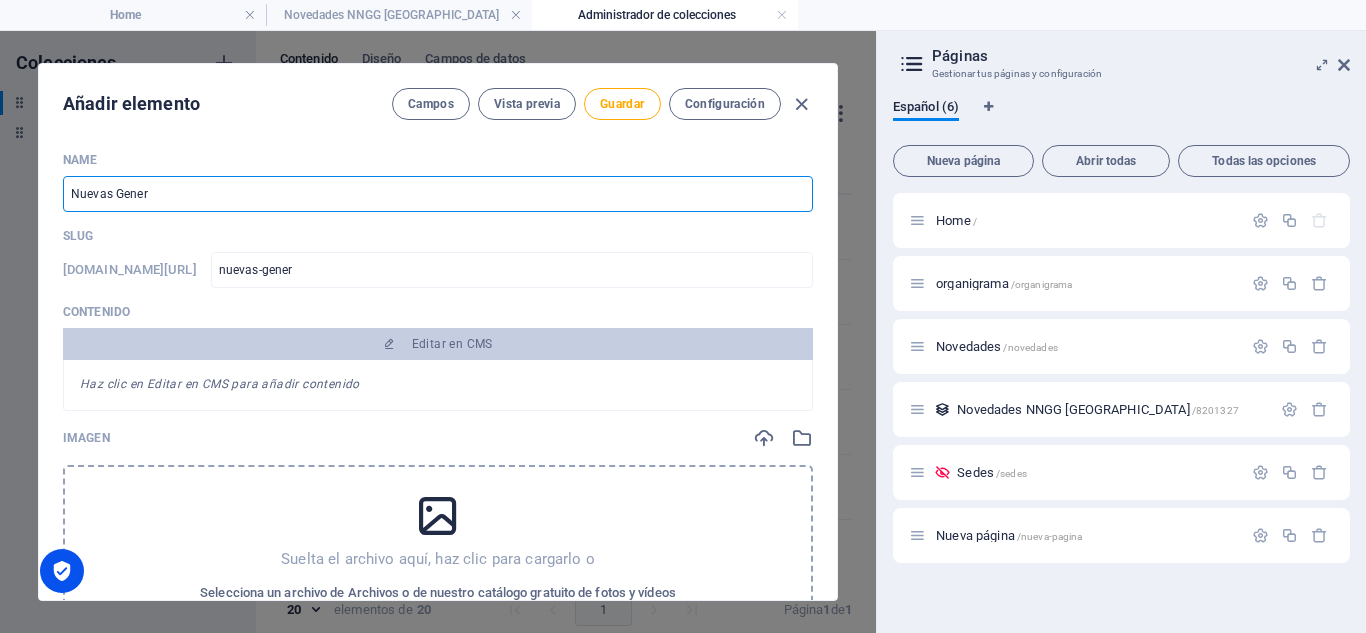 type on "Nuevas Genera" 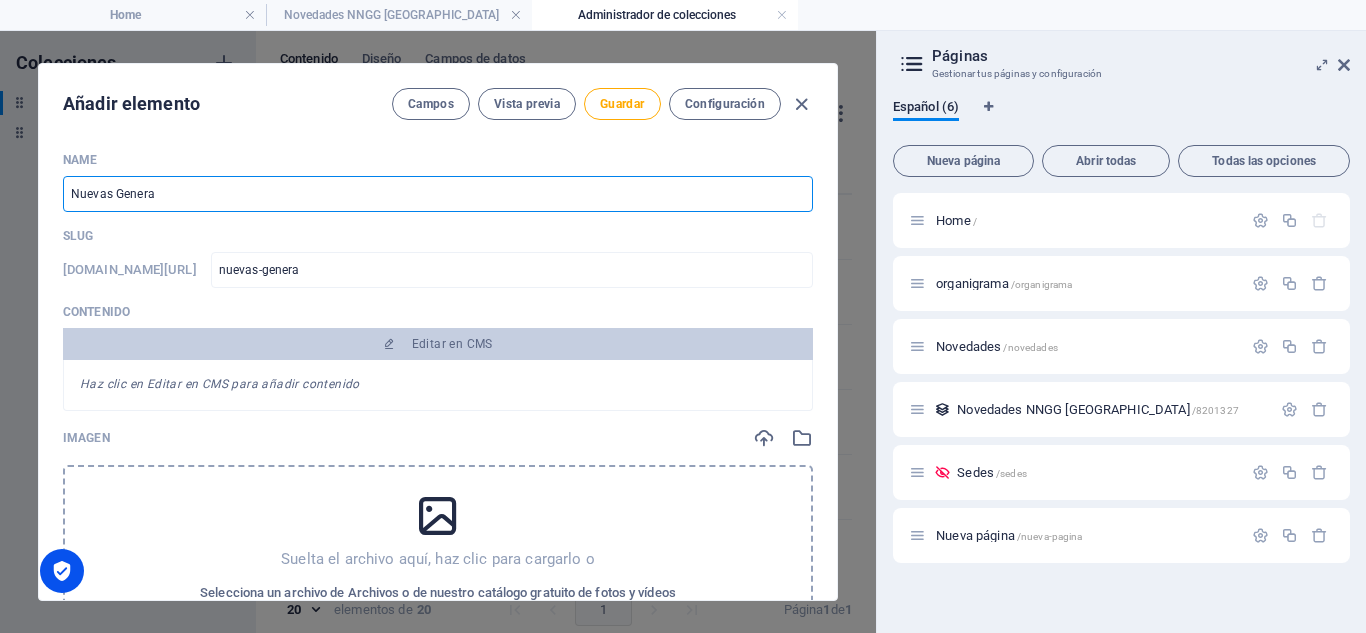 type on "Nuevas Generac" 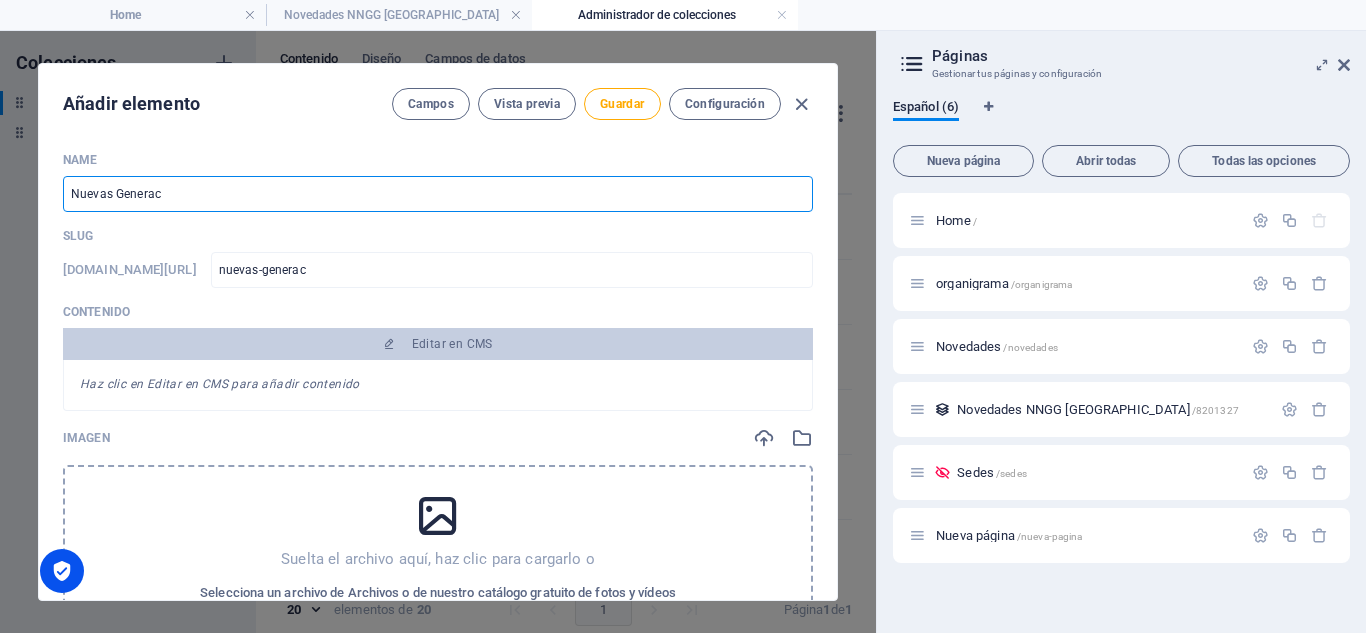 type on "Nuevas Generaci" 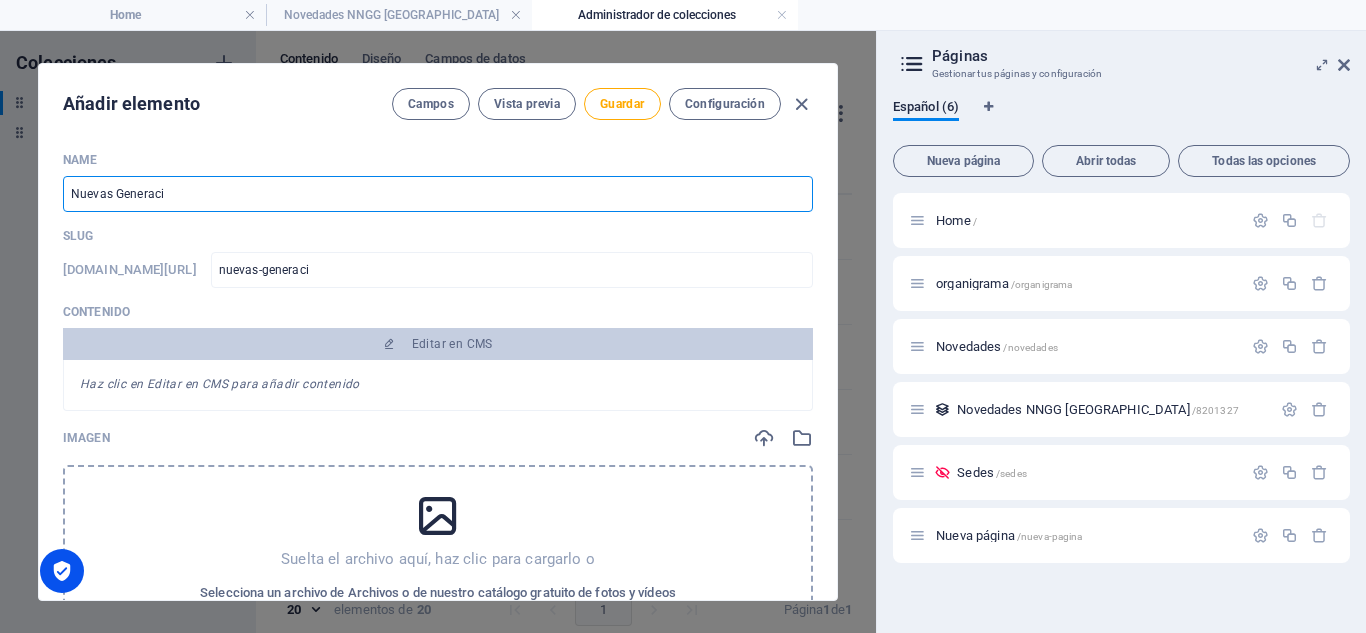 type on "Nuevas Generacio" 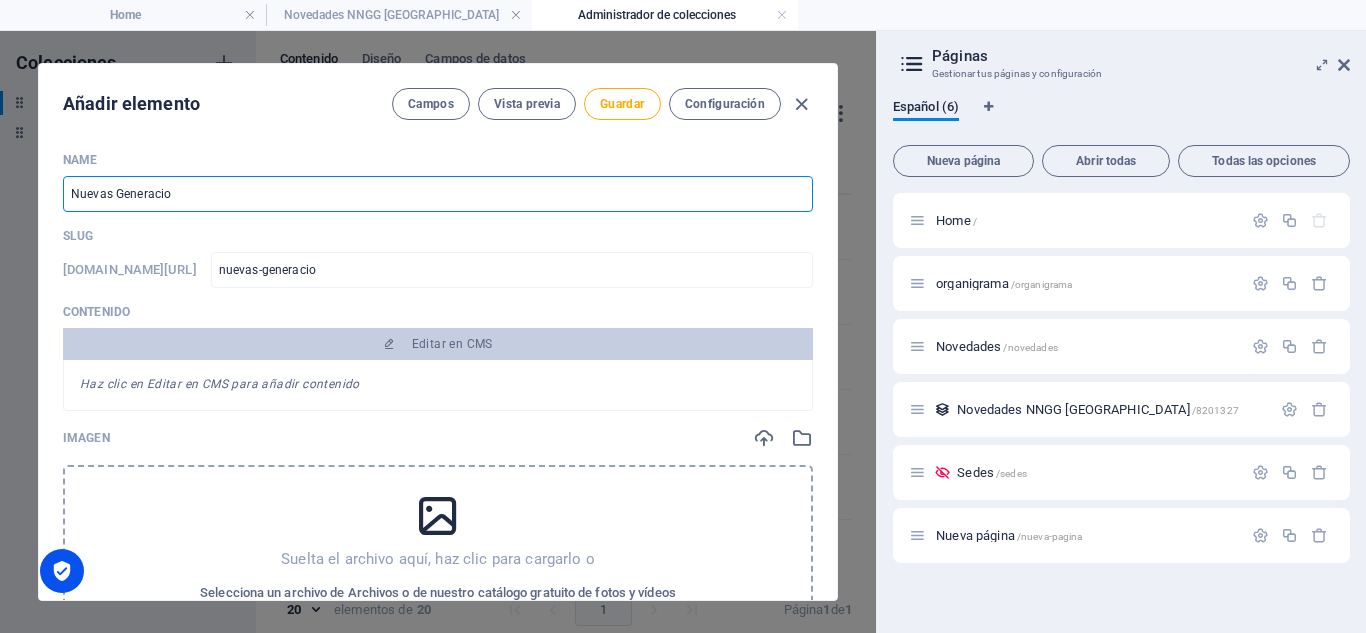 type on "Nuevas Generacion" 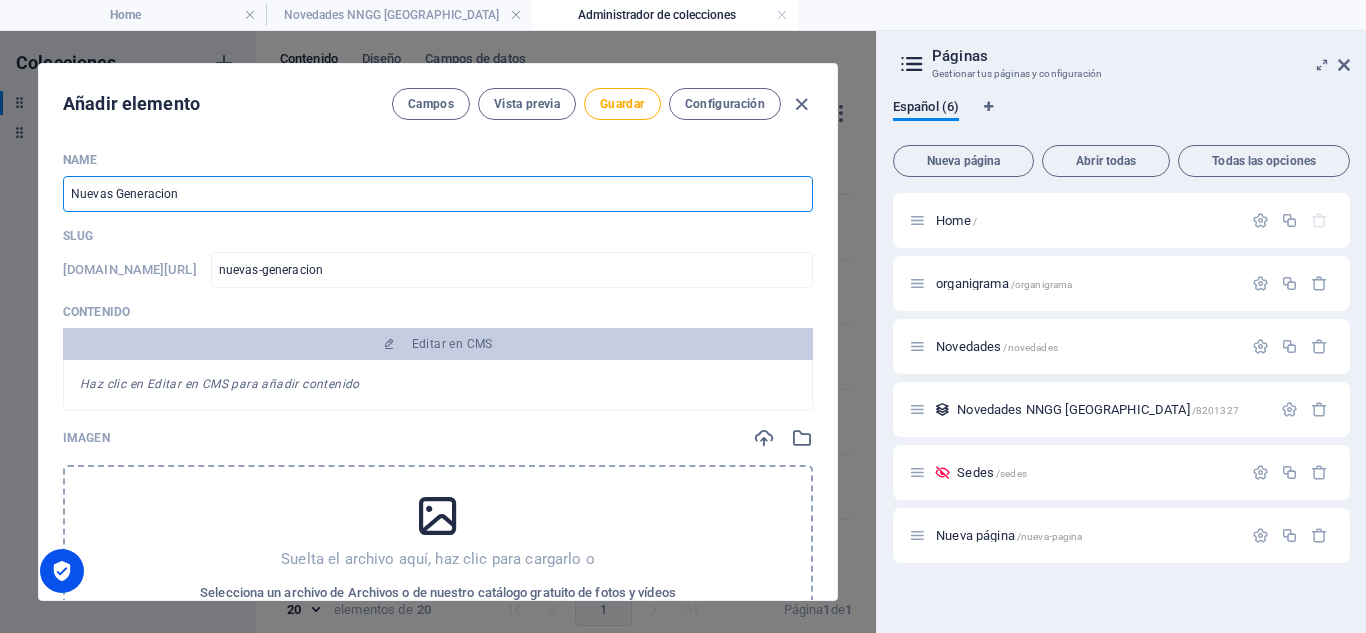 type on "Nuevas Generacione" 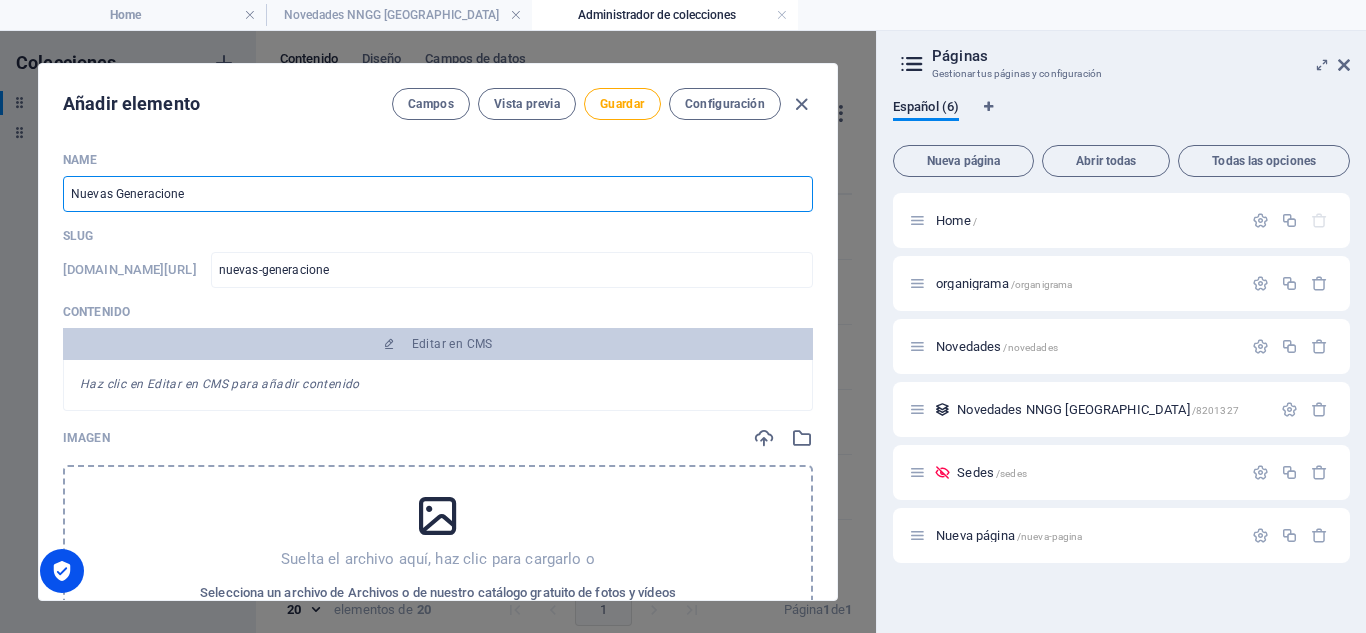 type on "Nuevas Generaciones" 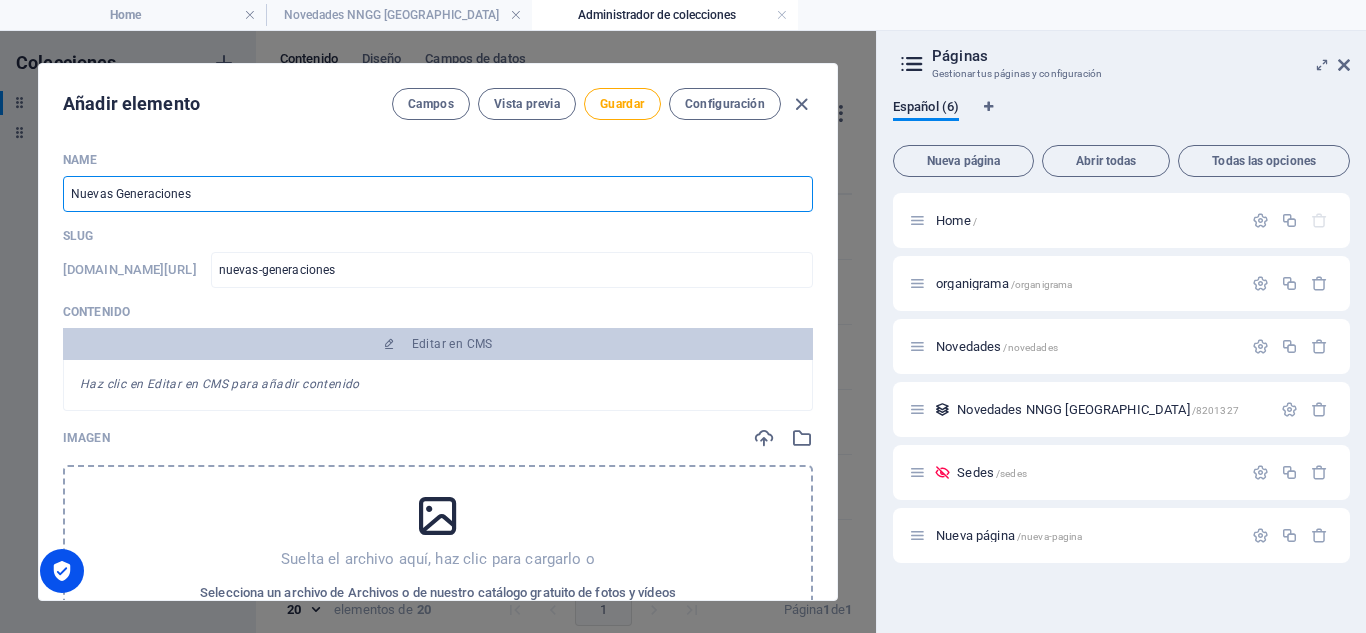 type on "Nuevas Generaciones d" 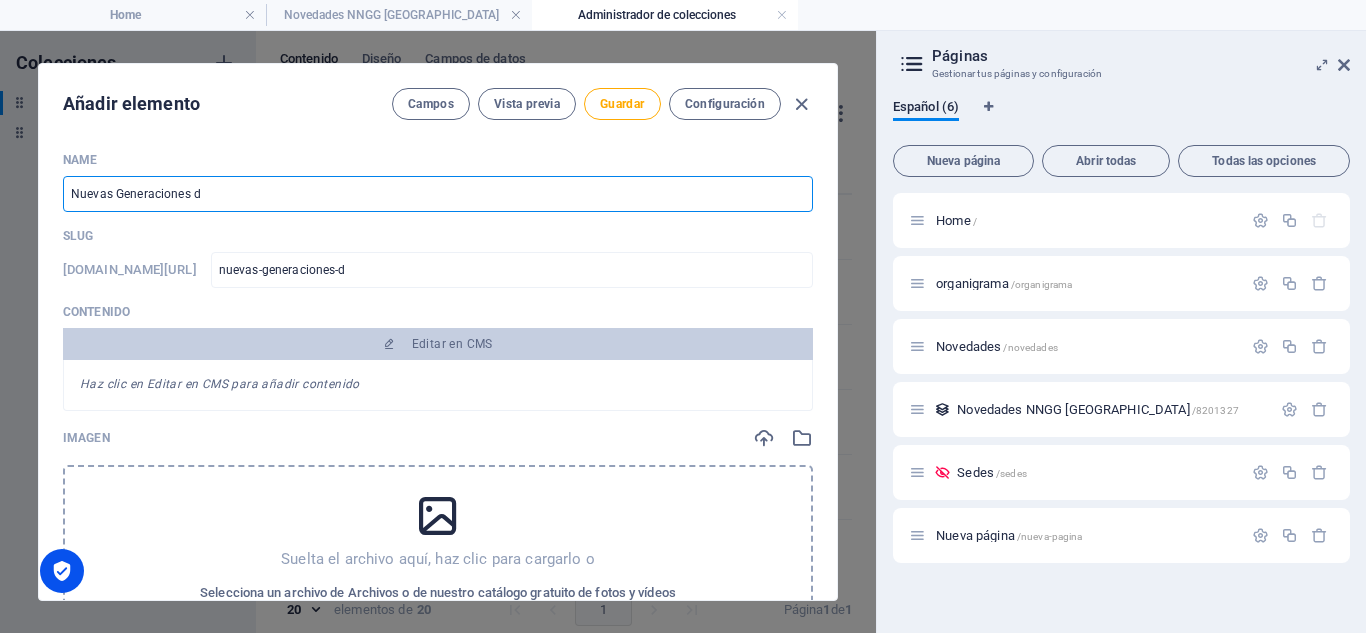 type on "Nuevas Generaciones de" 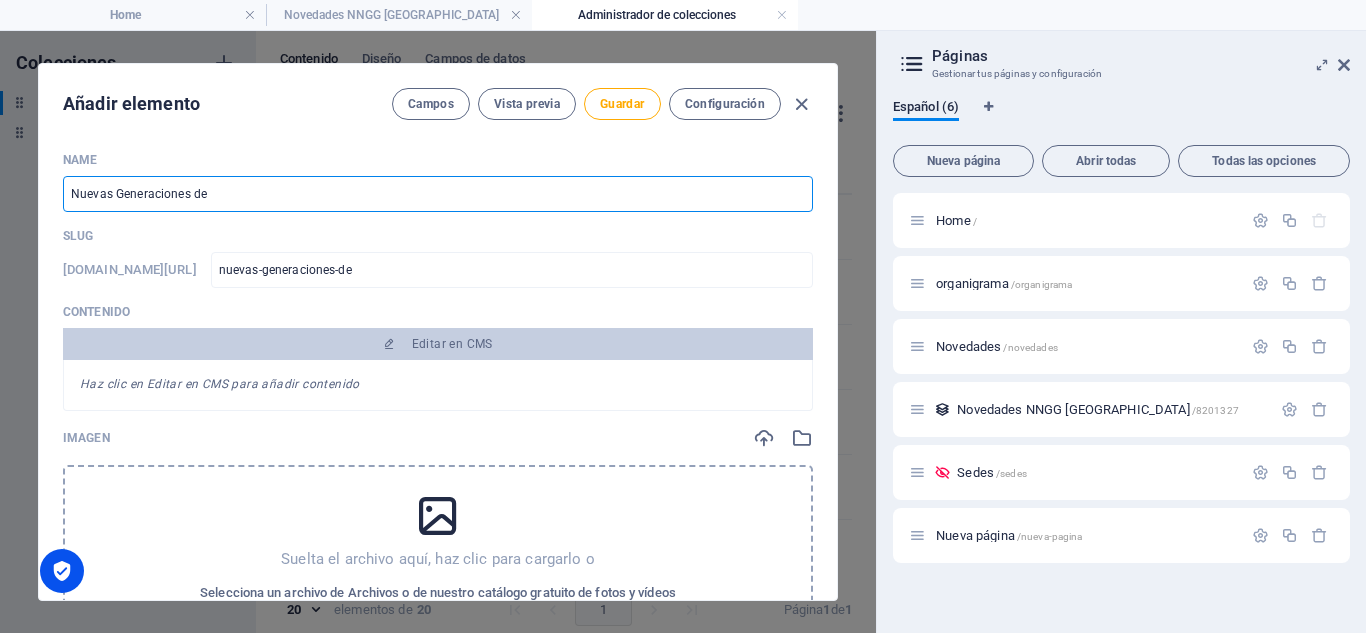 type on "Nuevas Generaciones de M" 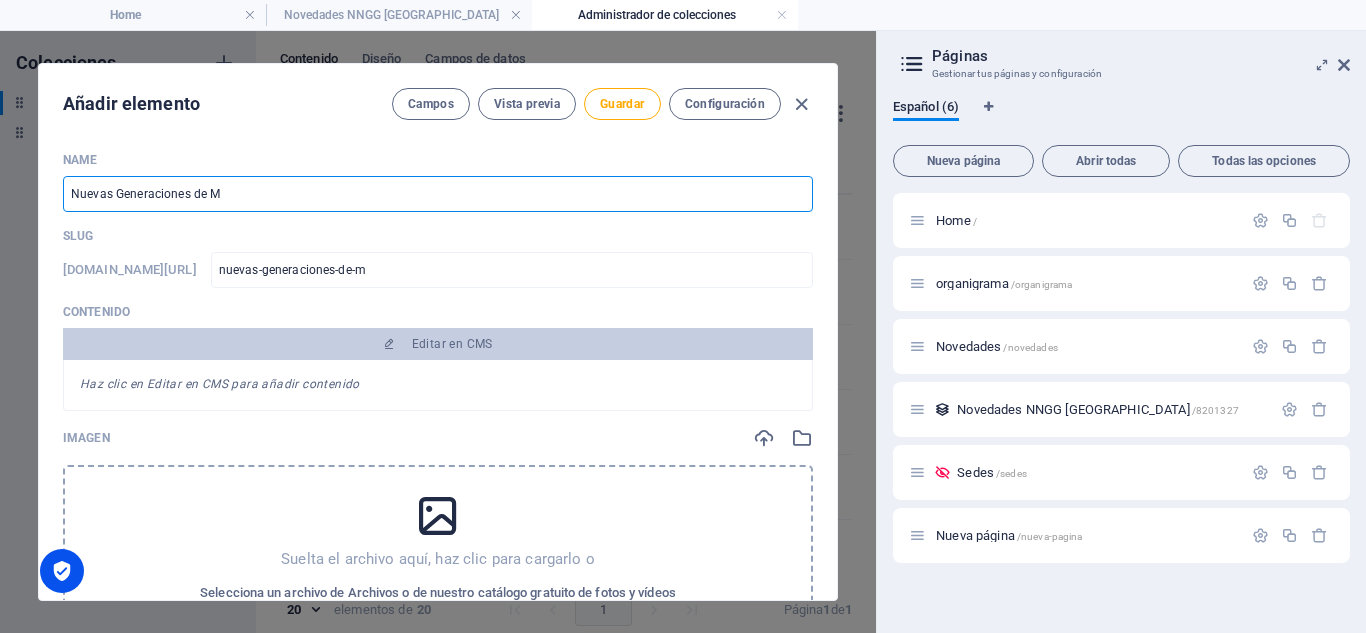 type on "Nuevas Generaciones de Ma" 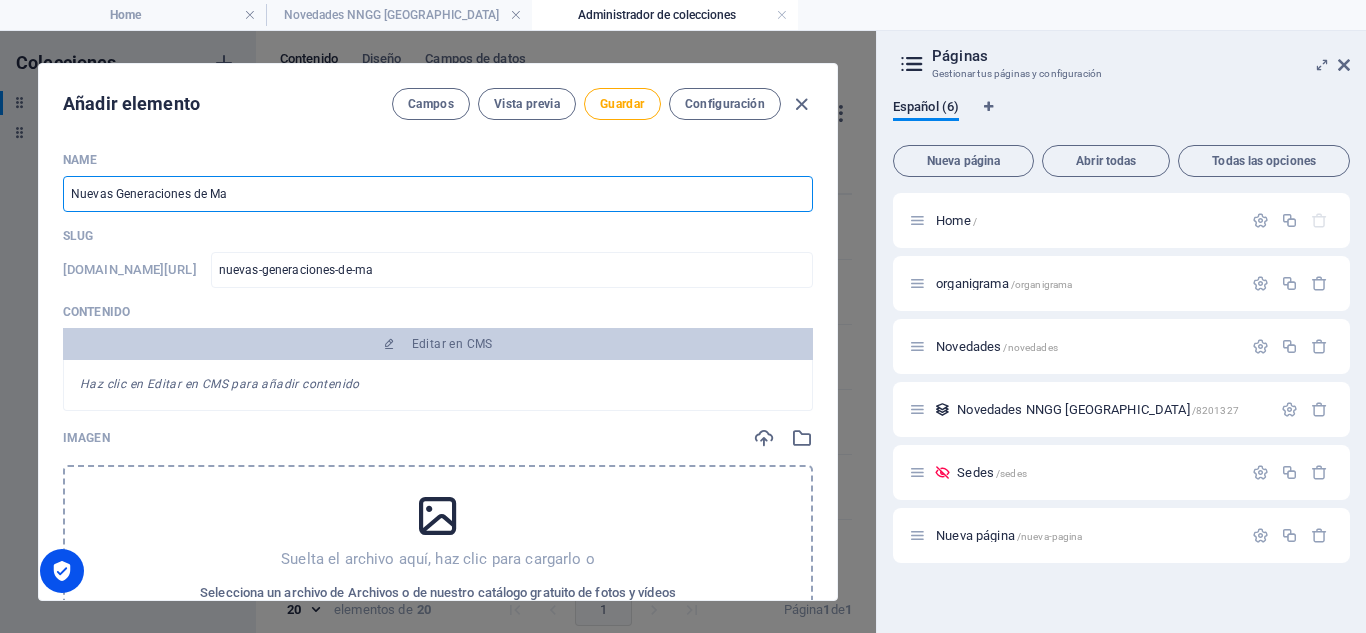 type on "Nuevas Generaciones de Mad" 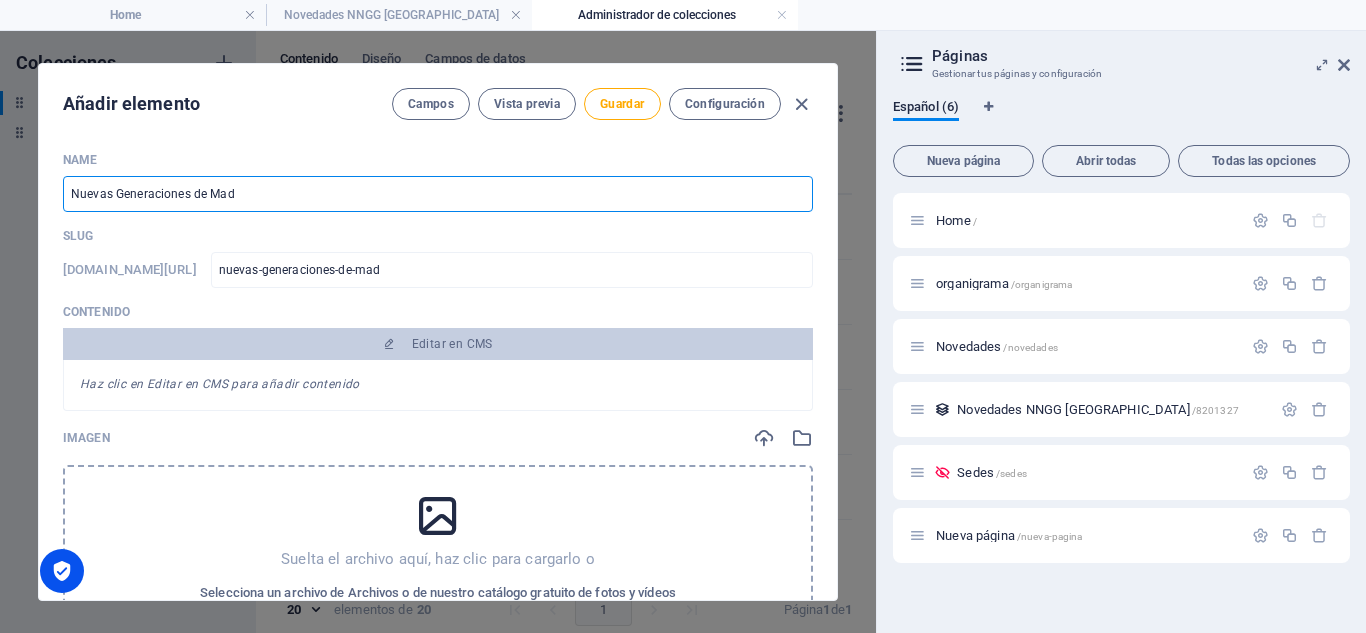 type on "Nuevas Generaciones de Madr" 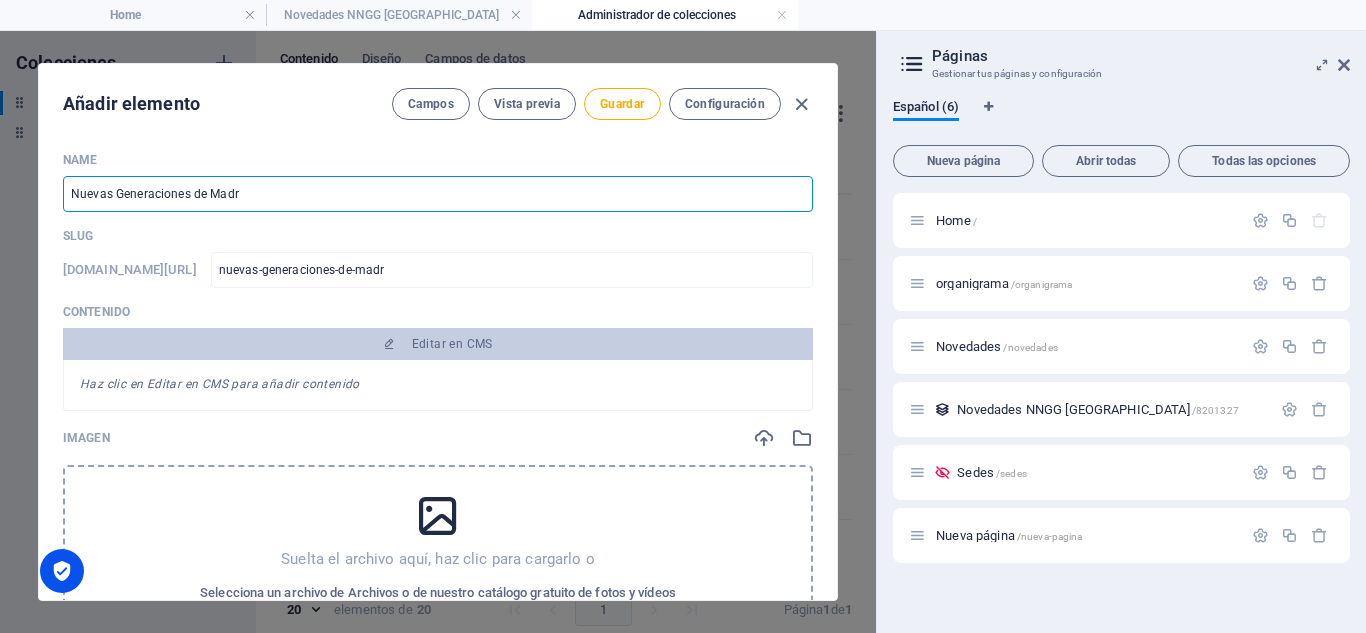 type on "Nuevas Generaciones de Madri" 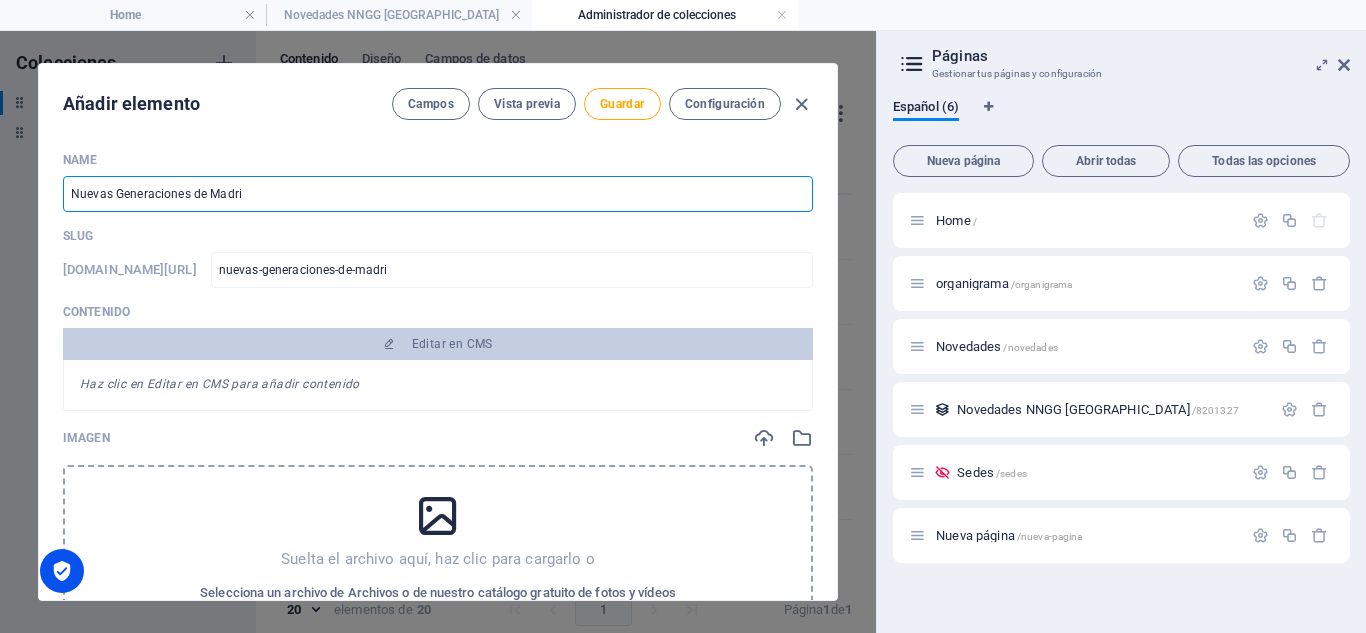 type on "Nuevas Generaciones de [GEOGRAPHIC_DATA]" 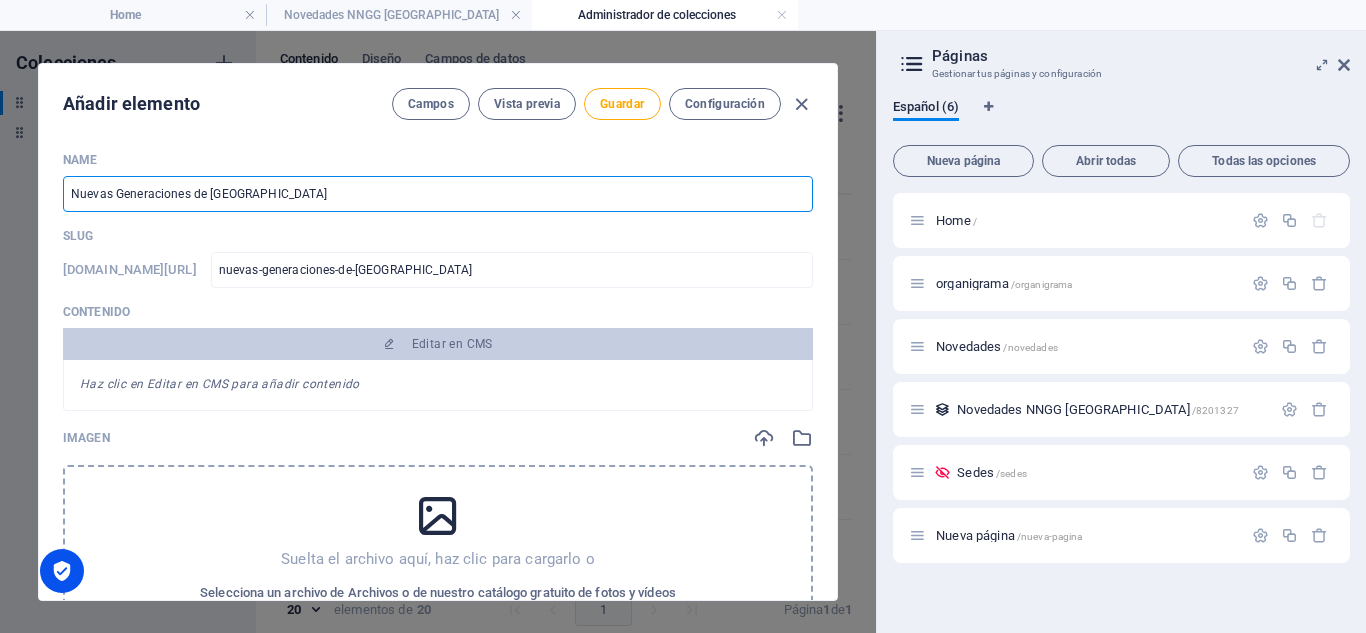 type on "Nuevas Generaciones de [GEOGRAPHIC_DATA] e" 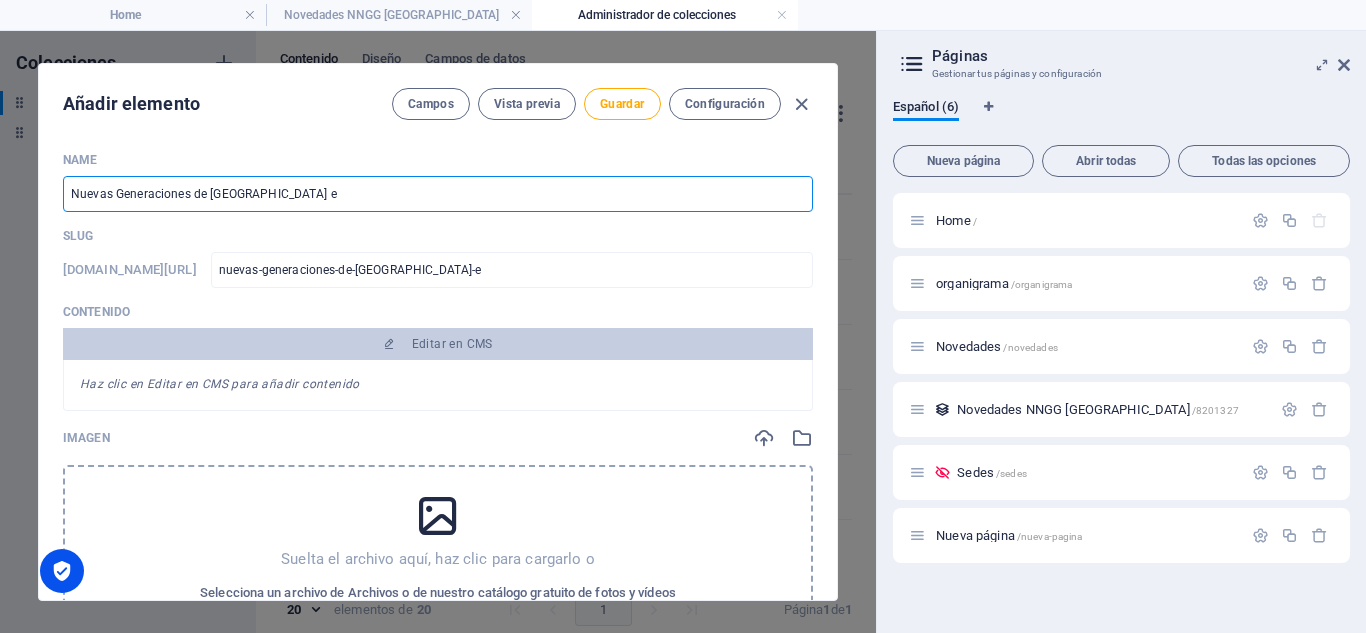 type on "Nuevas Generaciones de [GEOGRAPHIC_DATA] en" 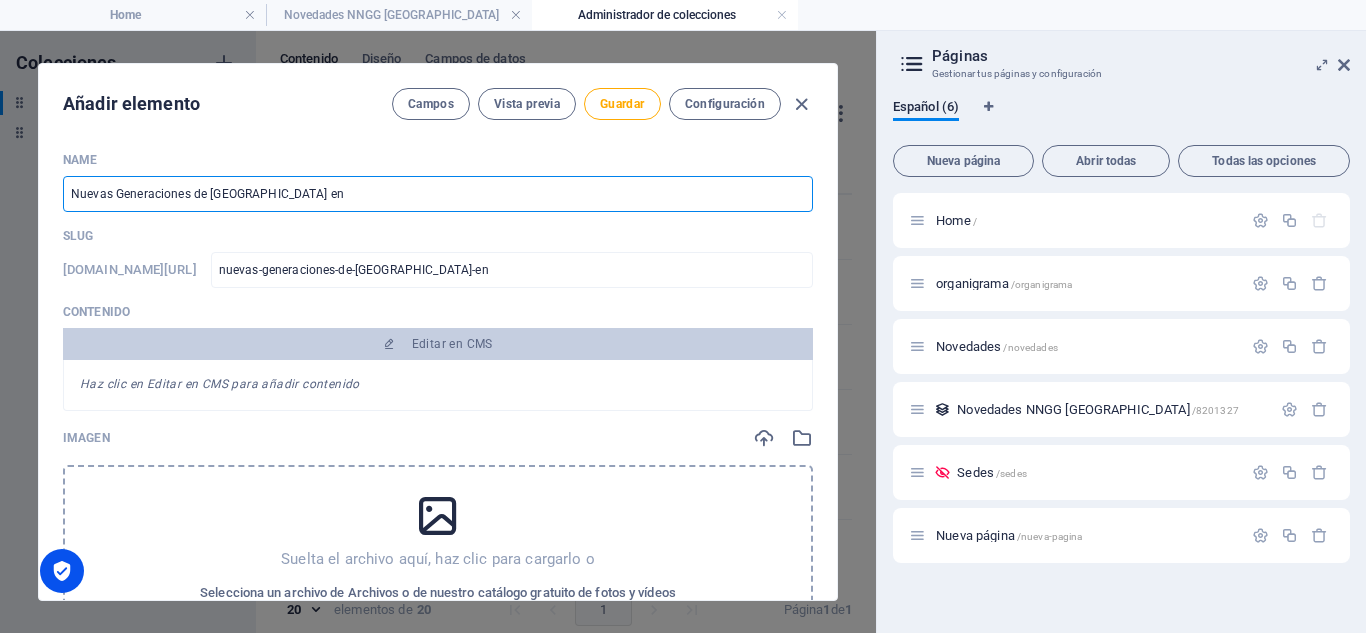 type on "Nuevas Generaciones de [GEOGRAPHIC_DATA] en A" 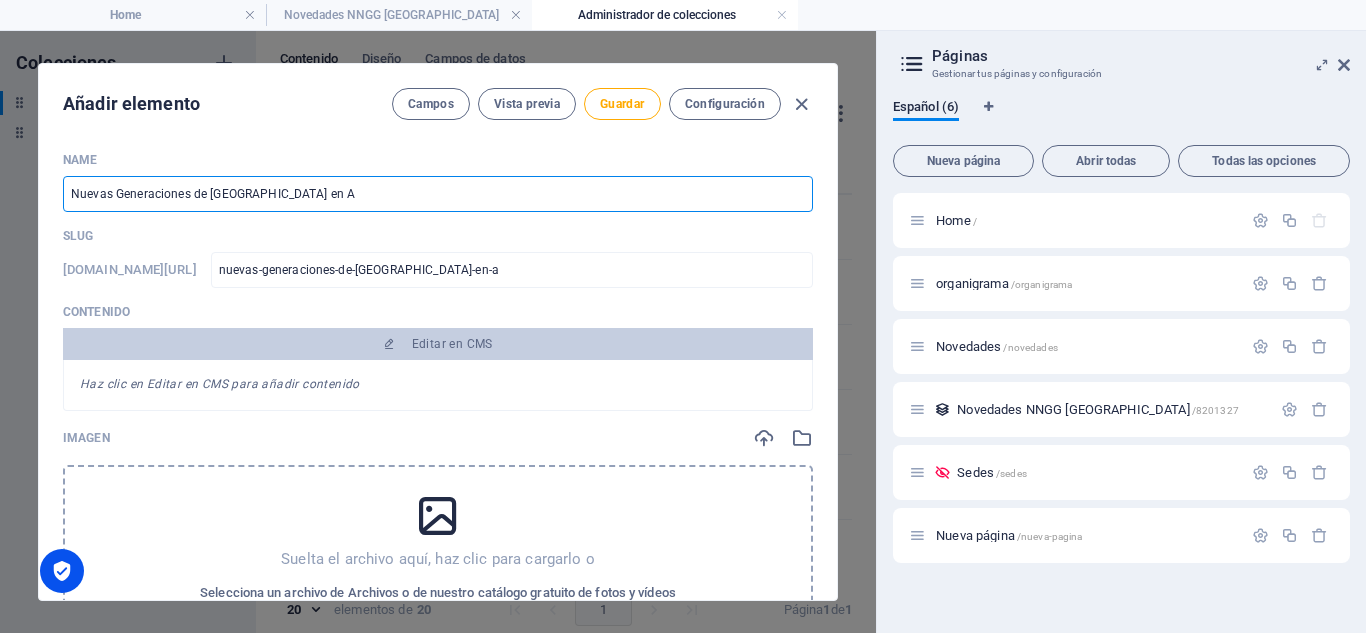 type on "Nuevas Generaciones de [GEOGRAPHIC_DATA] en Al" 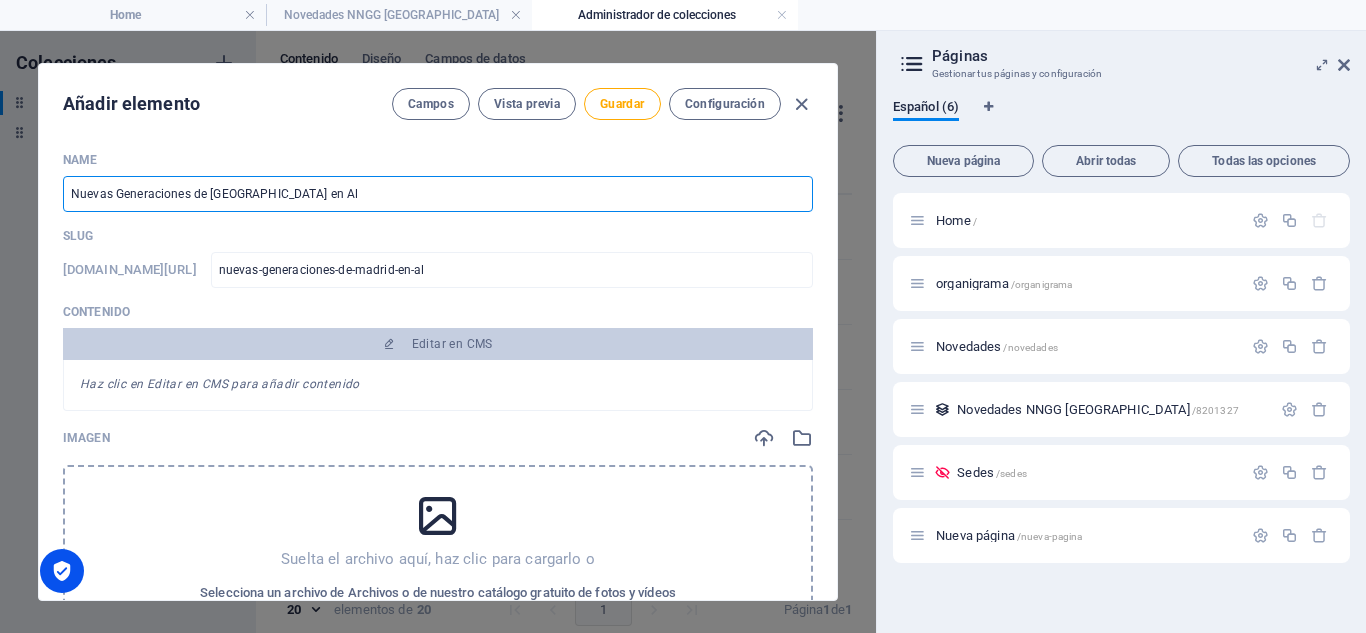 type on "Nuevas Generaciones de [GEOGRAPHIC_DATA] en Alm" 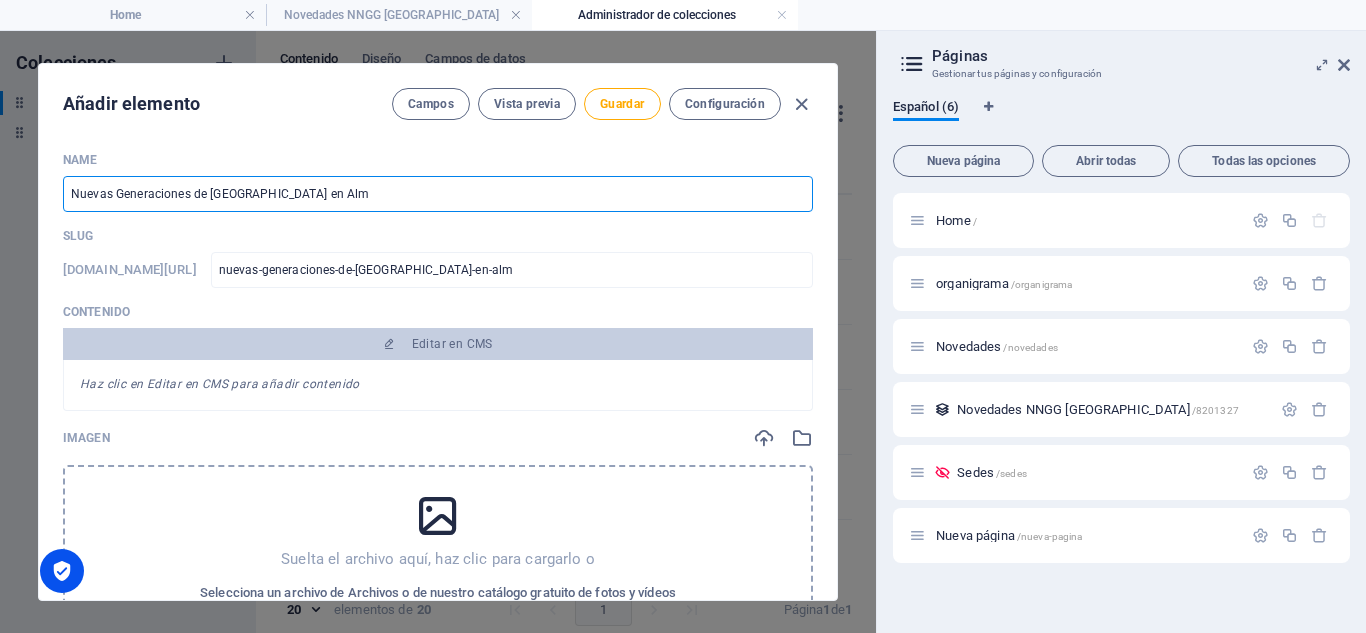 type on "Nuevas Generaciones de [GEOGRAPHIC_DATA] en [GEOGRAPHIC_DATA]" 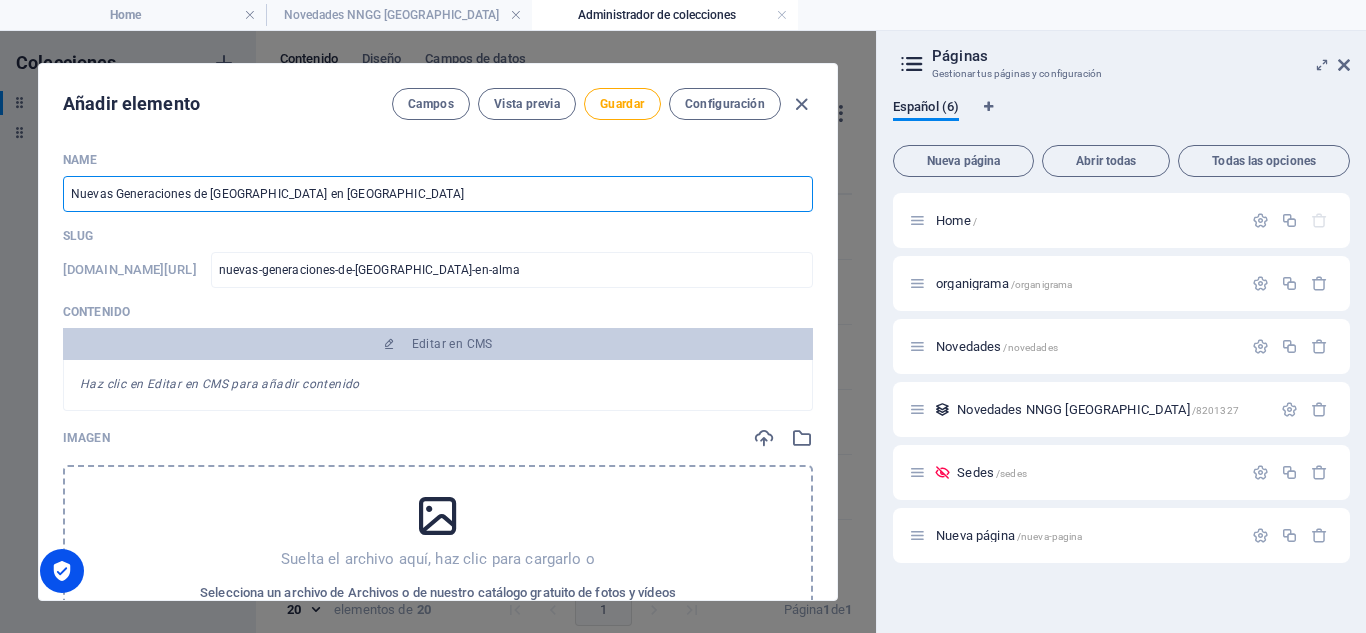 type on "Nuevas Generaciones de [GEOGRAPHIC_DATA] en [GEOGRAPHIC_DATA]" 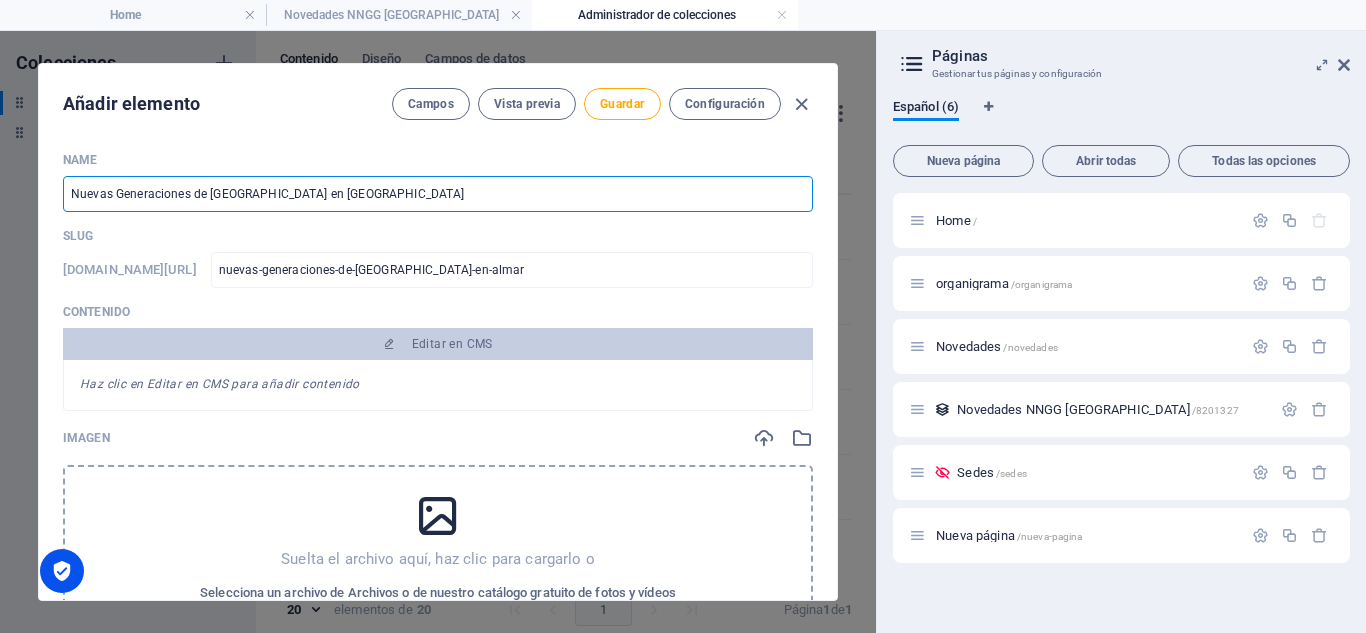 type on "Nuevas Generaciones de [GEOGRAPHIC_DATA] en [GEOGRAPHIC_DATA]" 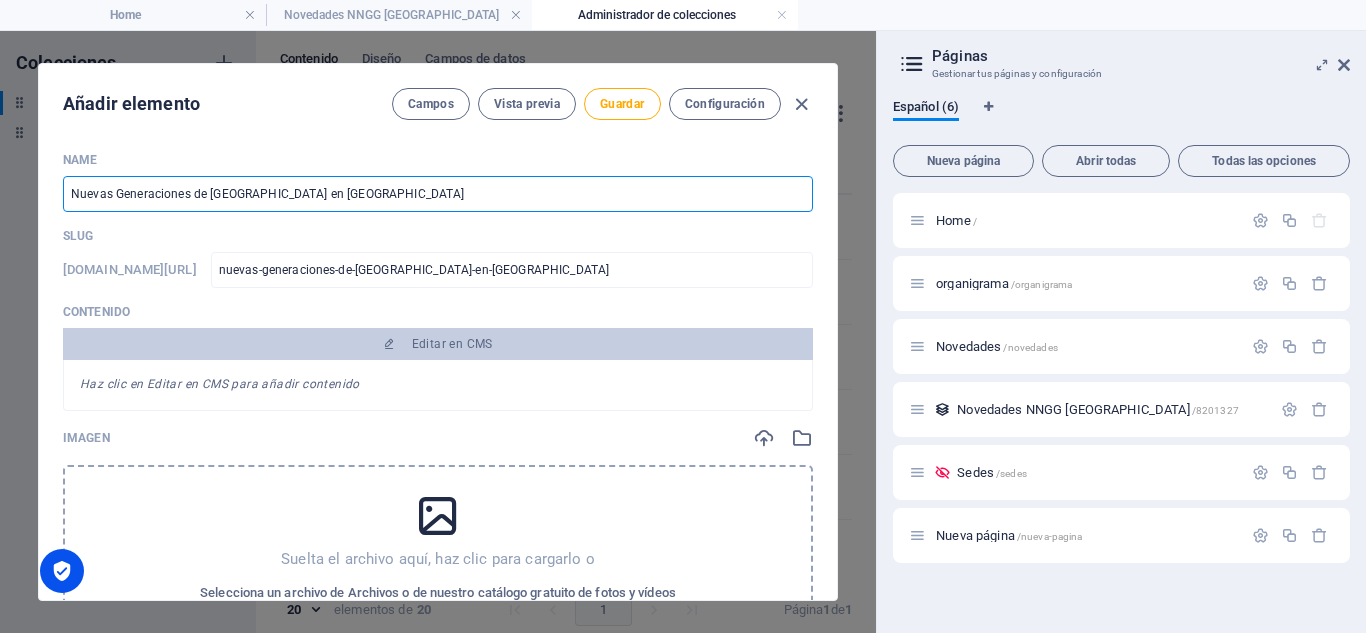 type on "Nuevas Generaciones de [GEOGRAPHIC_DATA] en [GEOGRAPHIC_DATA]" 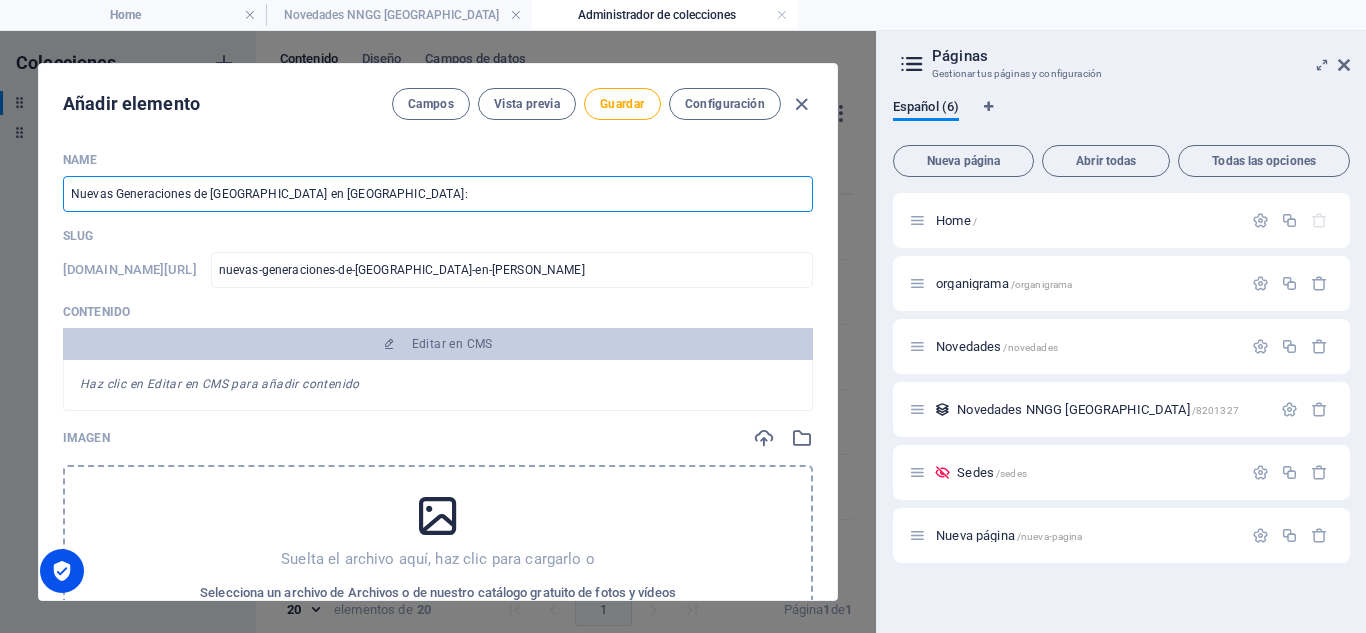 paste on "cerrar la nuclear es hipotecar el futuro energético de [PERSON_NAME]" 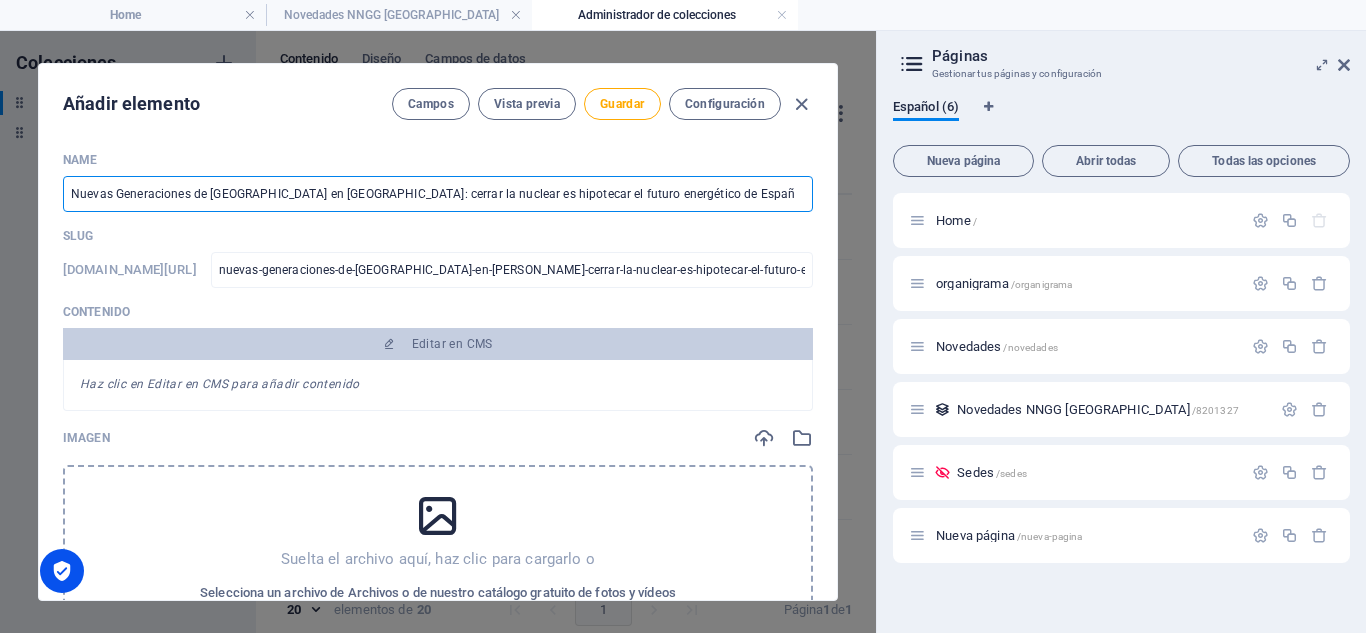 type on "Nuevas Generaciones de [GEOGRAPHIC_DATA] en [GEOGRAPHIC_DATA]: cerrar la nuclear es hipotecar el futuro energético de [GEOGRAPHIC_DATA]" 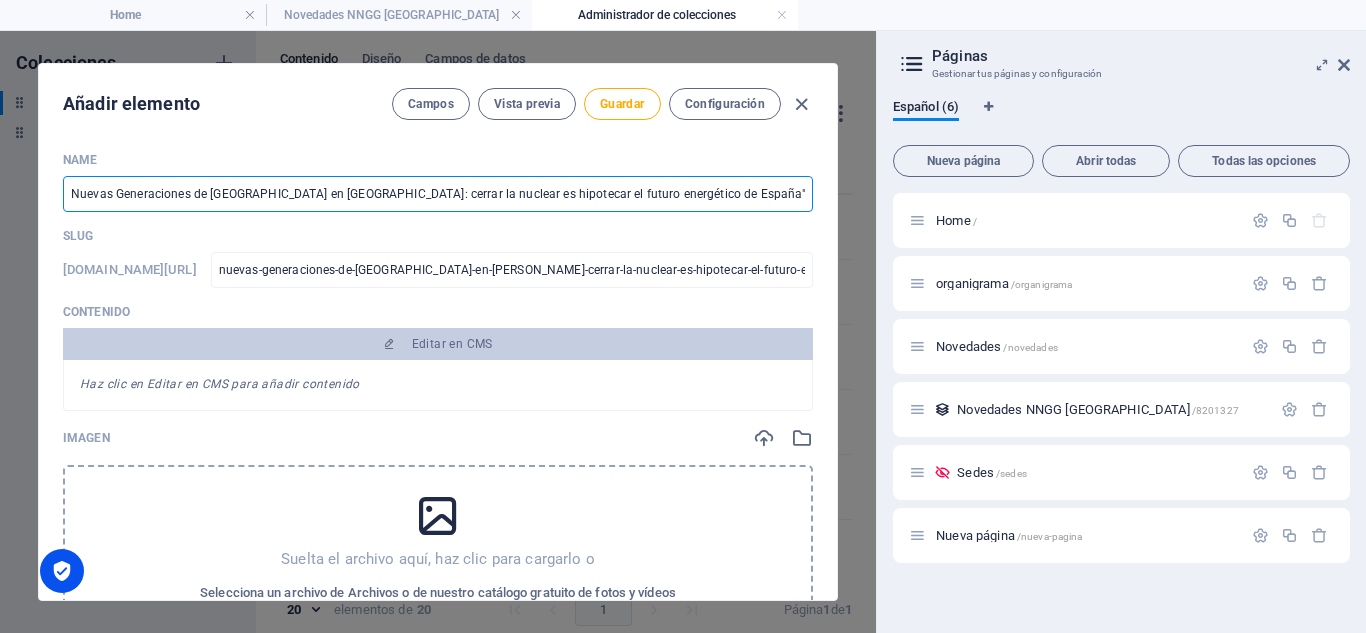 click on "Nuevas Generaciones de [GEOGRAPHIC_DATA] en [GEOGRAPHIC_DATA]: cerrar la nuclear es hipotecar el futuro energético de España"" at bounding box center (438, 194) 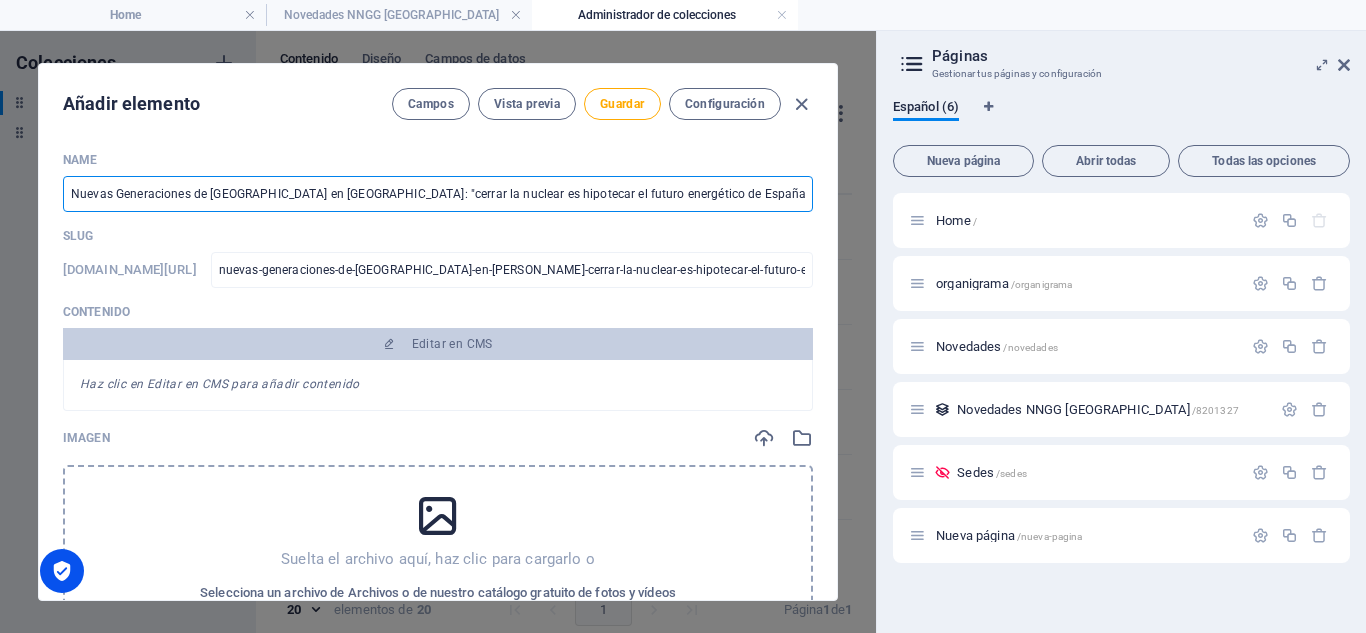 type on "Nuevas Generaciones de [GEOGRAPHIC_DATA] en [GEOGRAPHIC_DATA]: "errar la nuclear es hipotecar el futuro energético de España"" 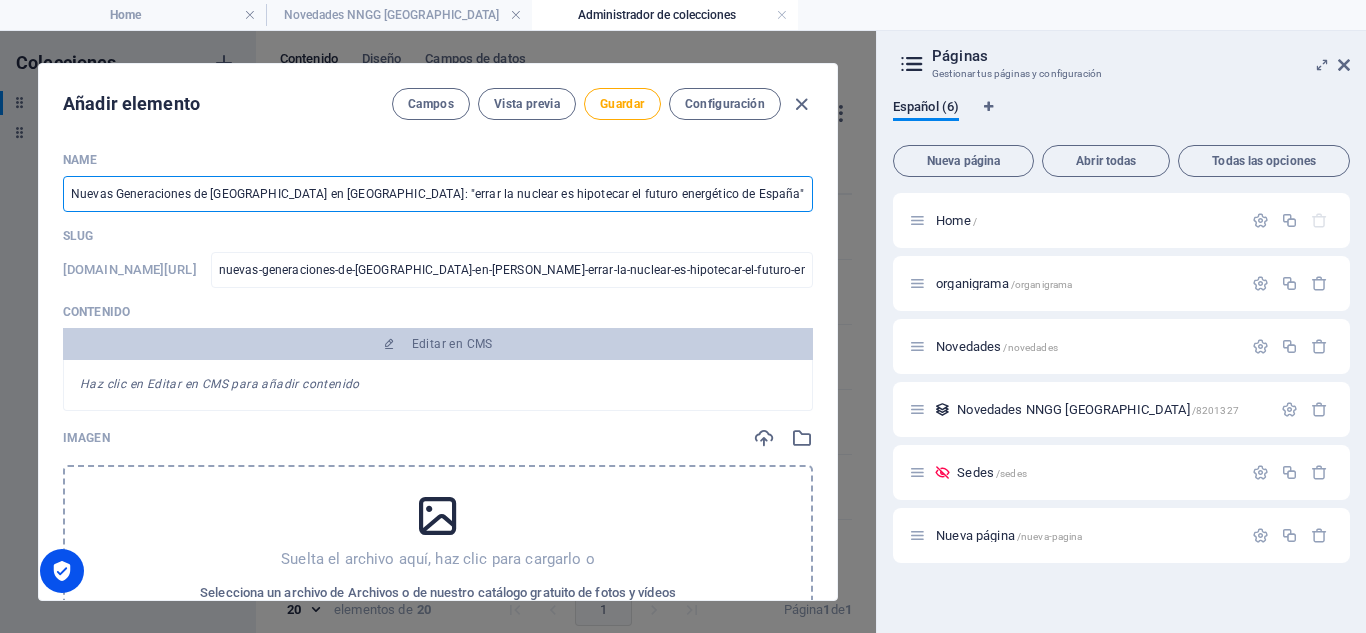 type on "Nuevas Generaciones de [GEOGRAPHIC_DATA] en [GEOGRAPHIC_DATA]: "Cerrar la nuclear es hipotecar el futuro energético de España"" 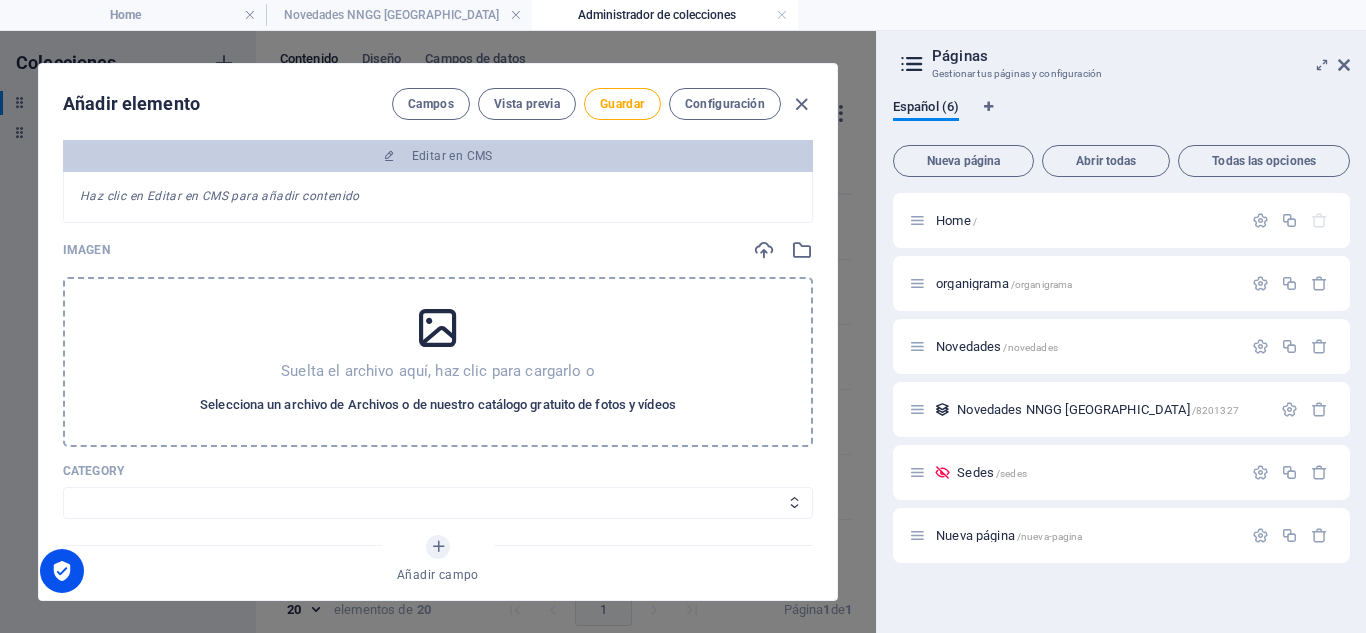 scroll, scrollTop: 200, scrollLeft: 0, axis: vertical 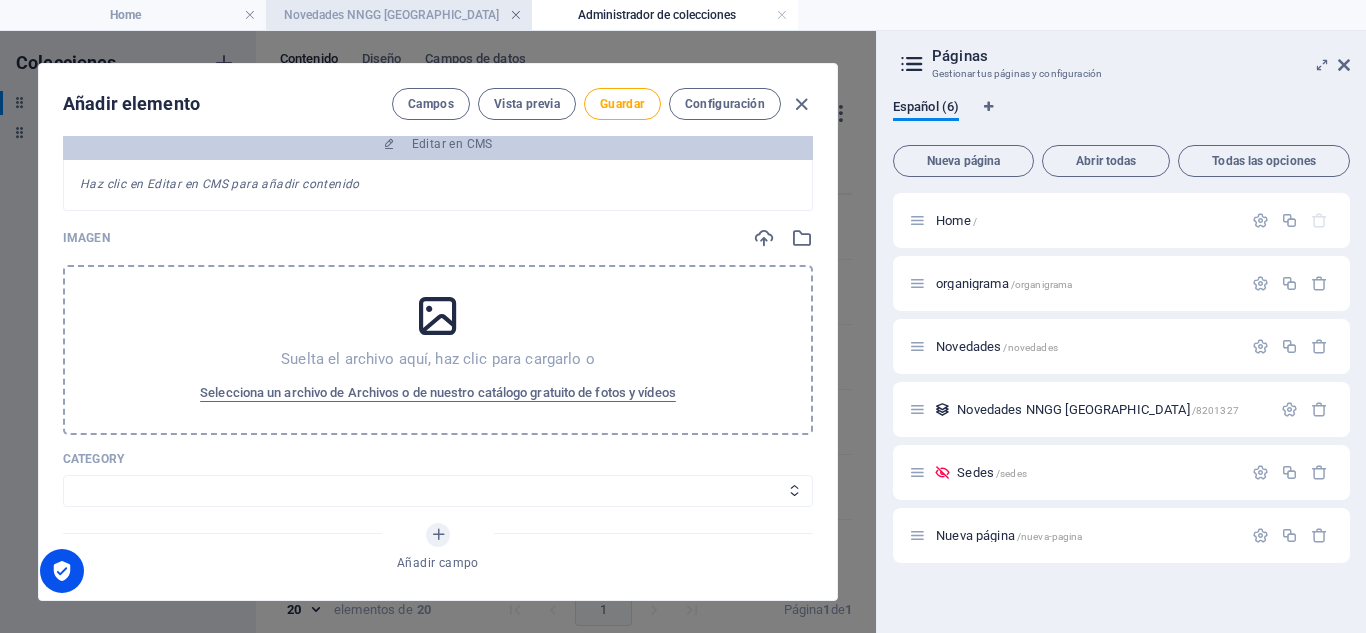 type on "Nuevas Generaciones de [GEOGRAPHIC_DATA] en [GEOGRAPHIC_DATA]: "Cerrar la nuclear es hipotecar el futuro energético de España"" 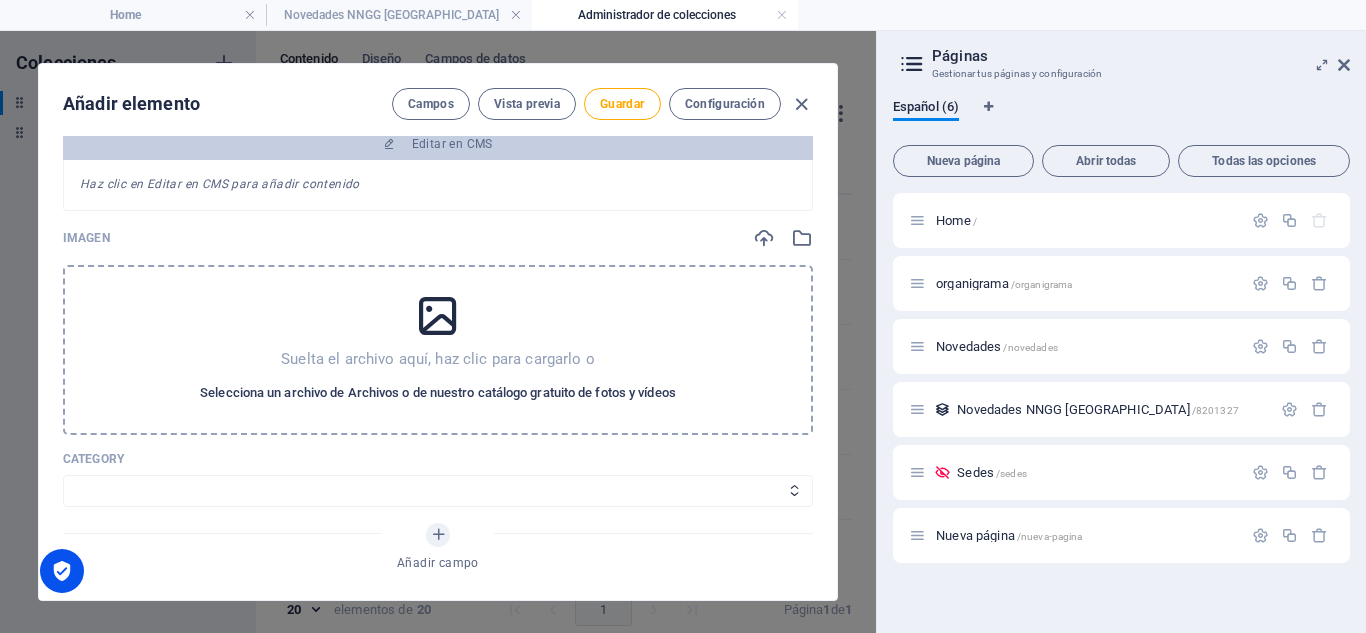 click on "Selecciona un archivo de Archivos o de nuestro catálogo gratuito de fotos y vídeos" at bounding box center (438, 393) 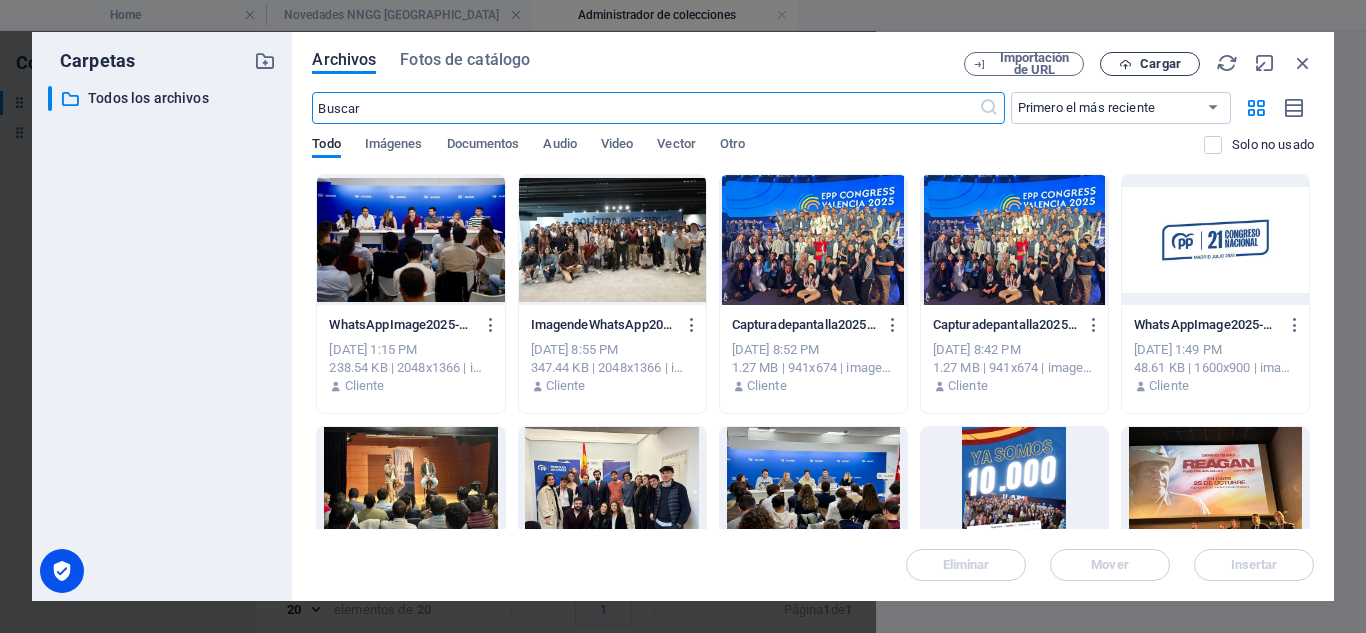 click on "Cargar" at bounding box center (1150, 64) 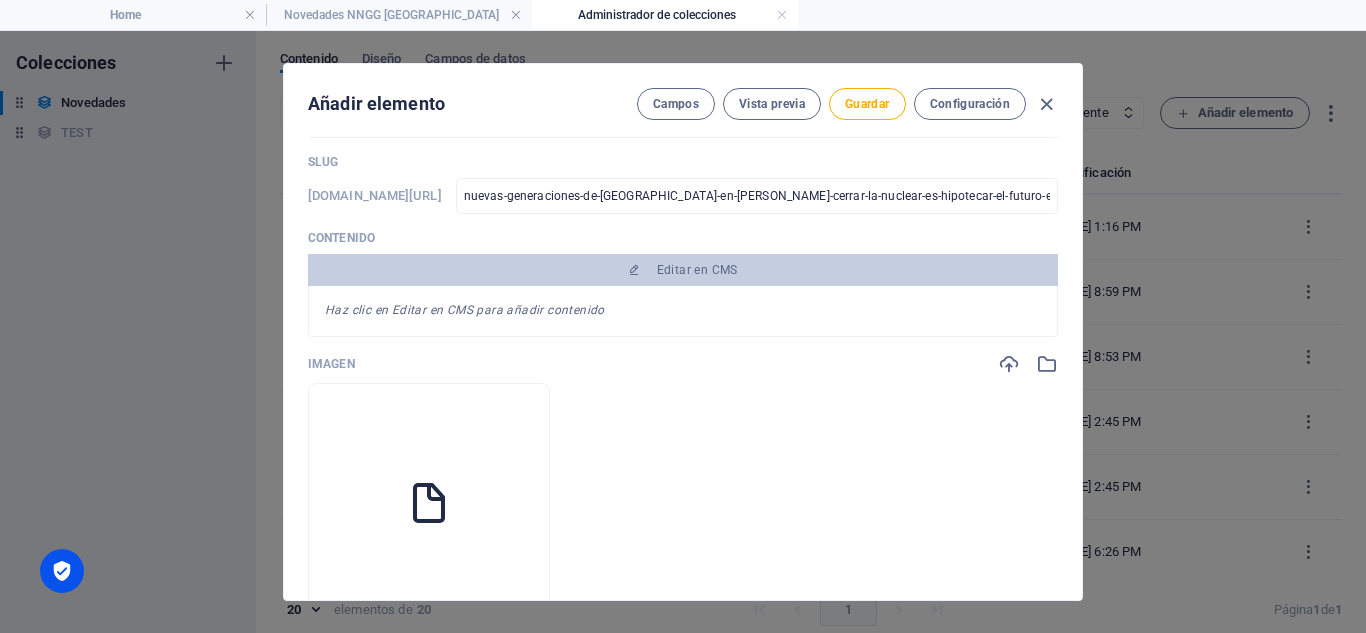 scroll, scrollTop: 0, scrollLeft: 0, axis: both 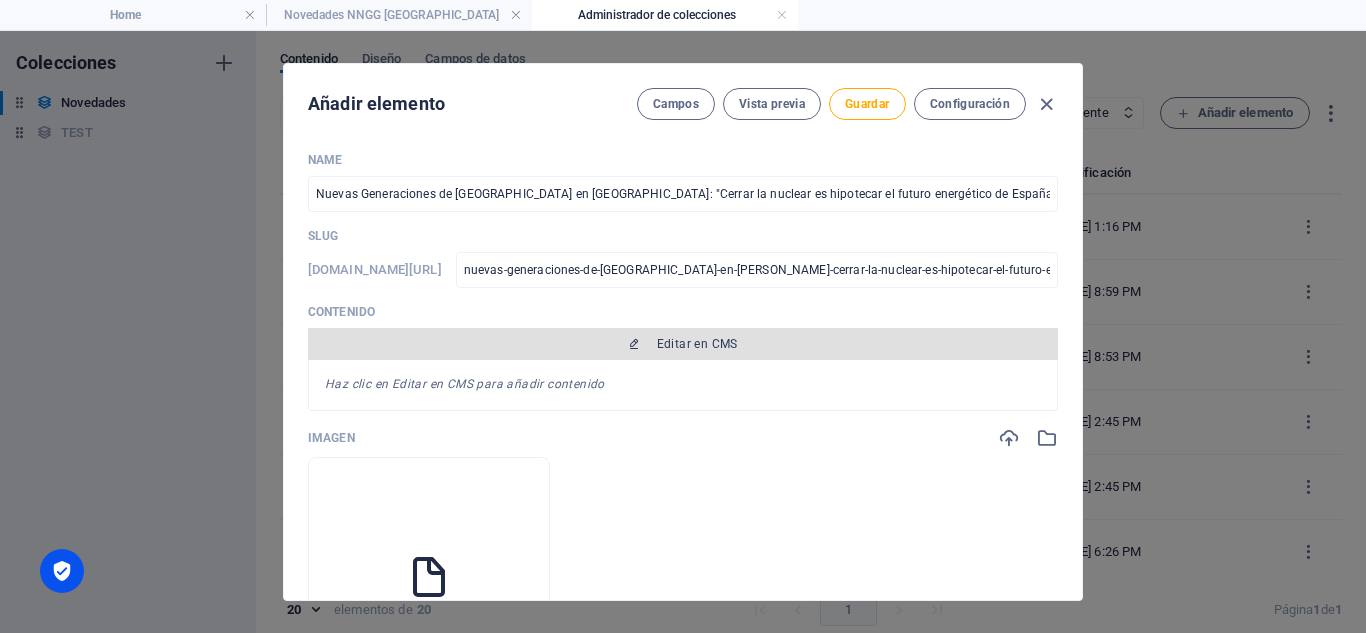 click on "Editar en CMS" at bounding box center (683, 344) 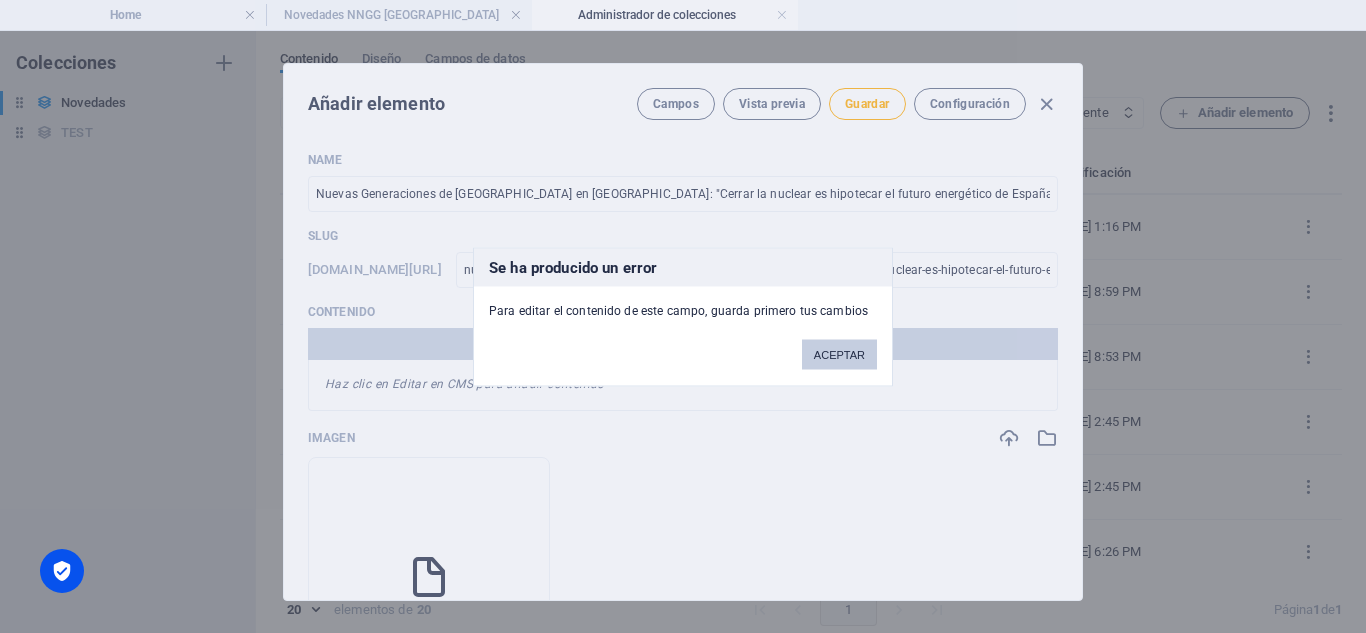 click on "ACEPTAR" at bounding box center (839, 354) 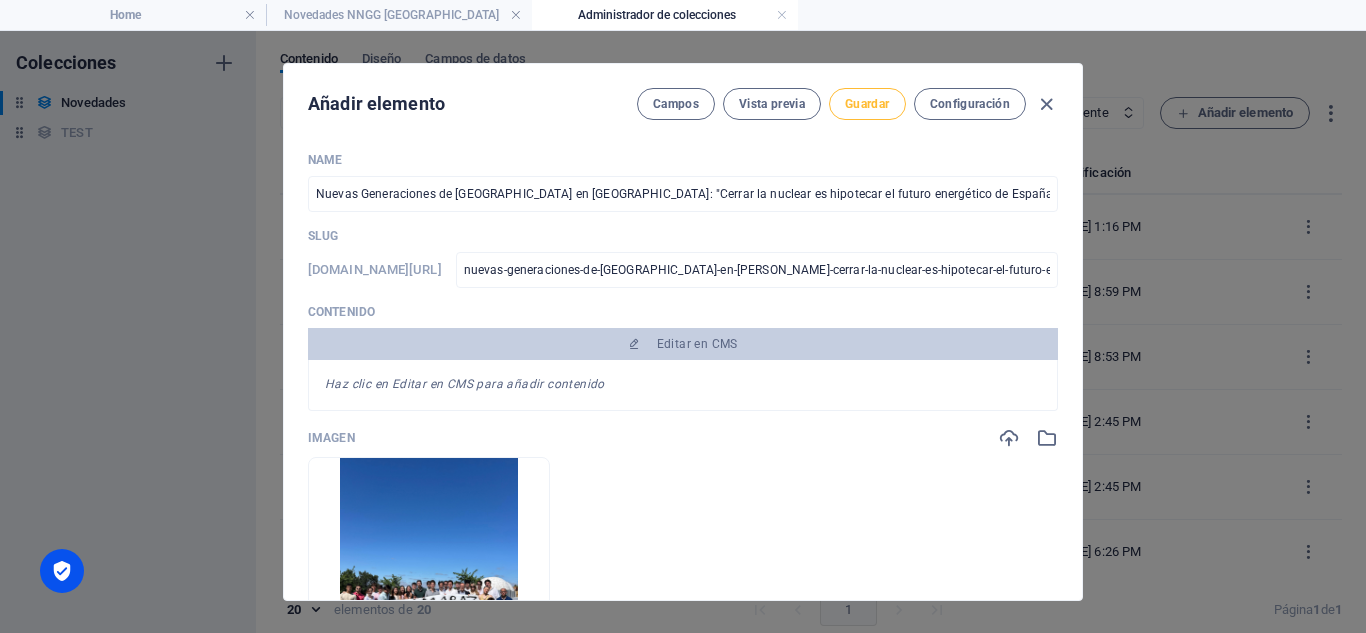 click on "Guardar" at bounding box center (867, 104) 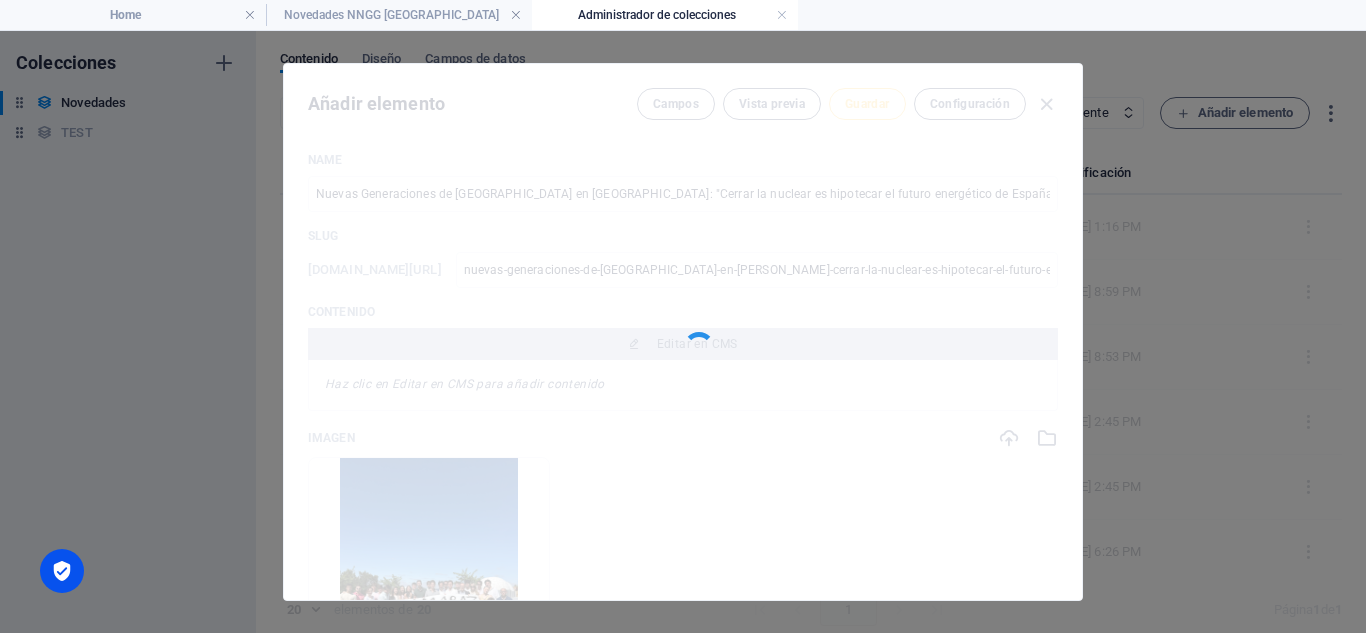 type on "nuevas-generaciones-de-[GEOGRAPHIC_DATA]-en-[PERSON_NAME]-cerrar-la-nuclear-es-hipotecar-el-futuro-energetico-de-espana" 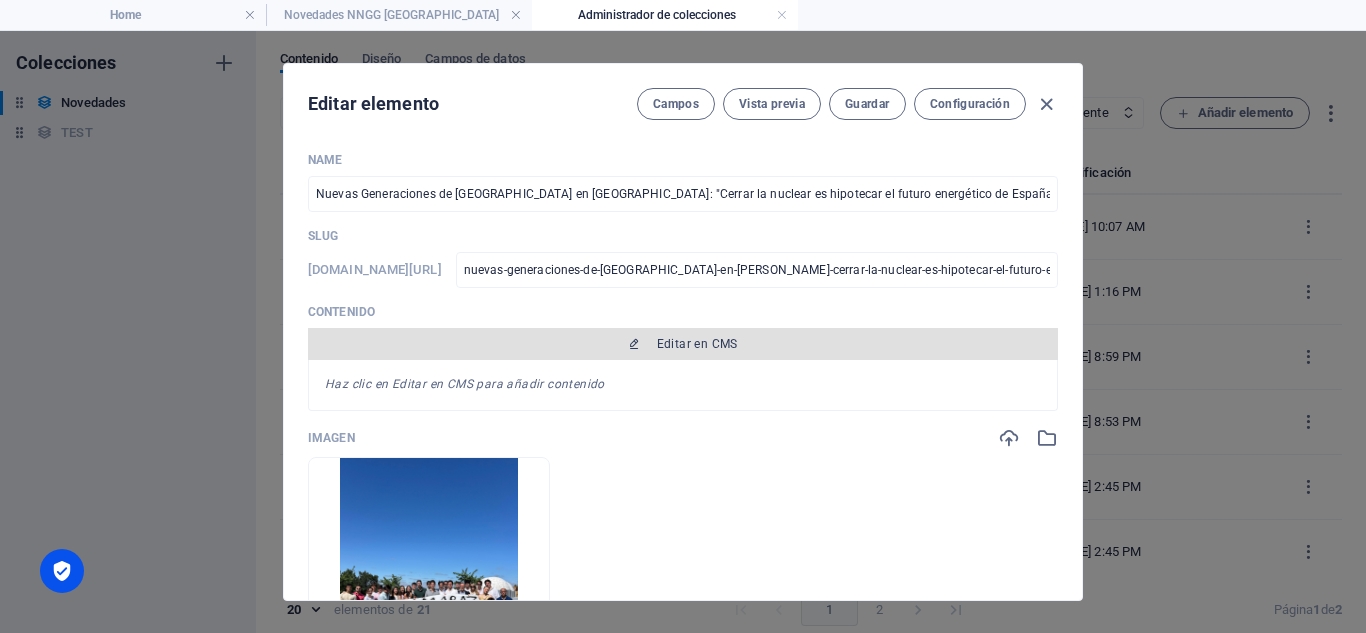 click on "Editar en CMS" at bounding box center [697, 344] 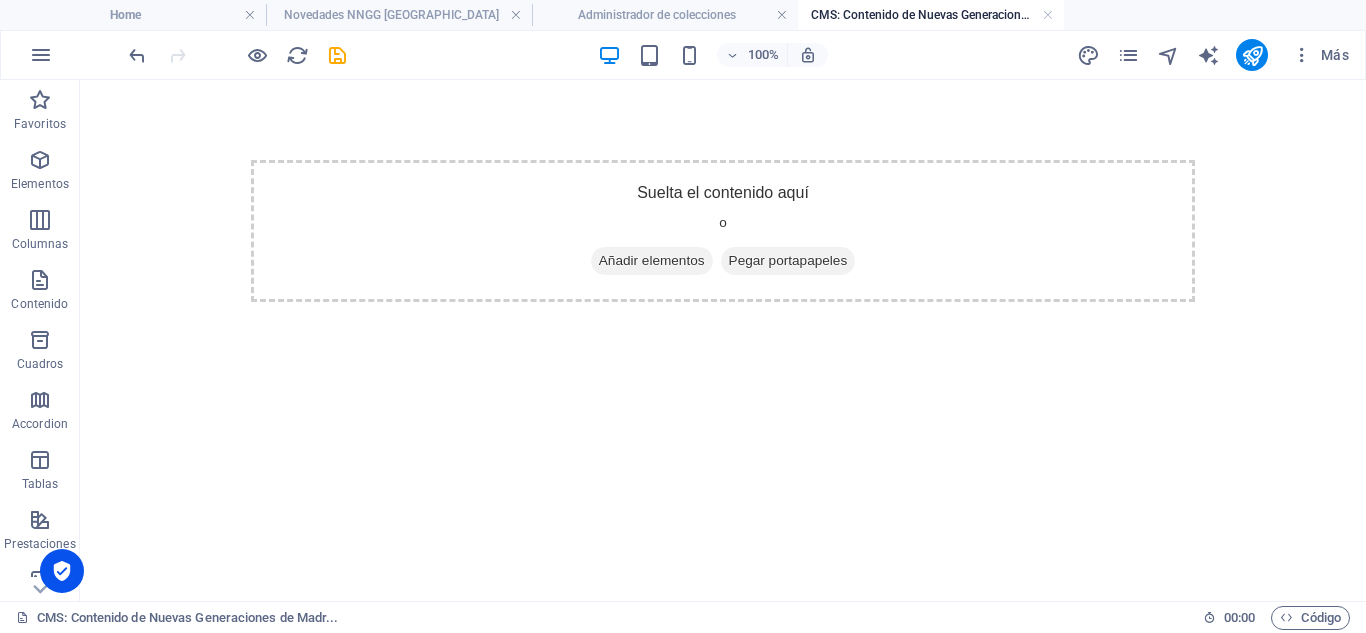 scroll, scrollTop: 0, scrollLeft: 0, axis: both 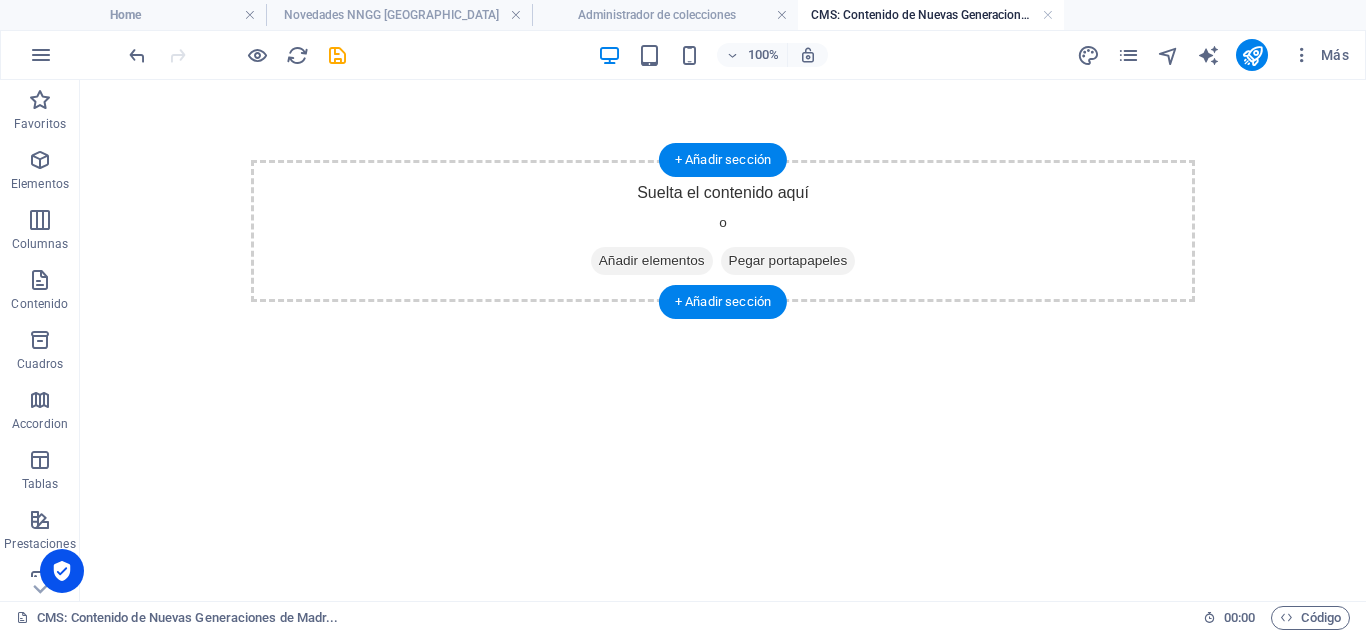 click on "Añadir elementos" at bounding box center [652, 261] 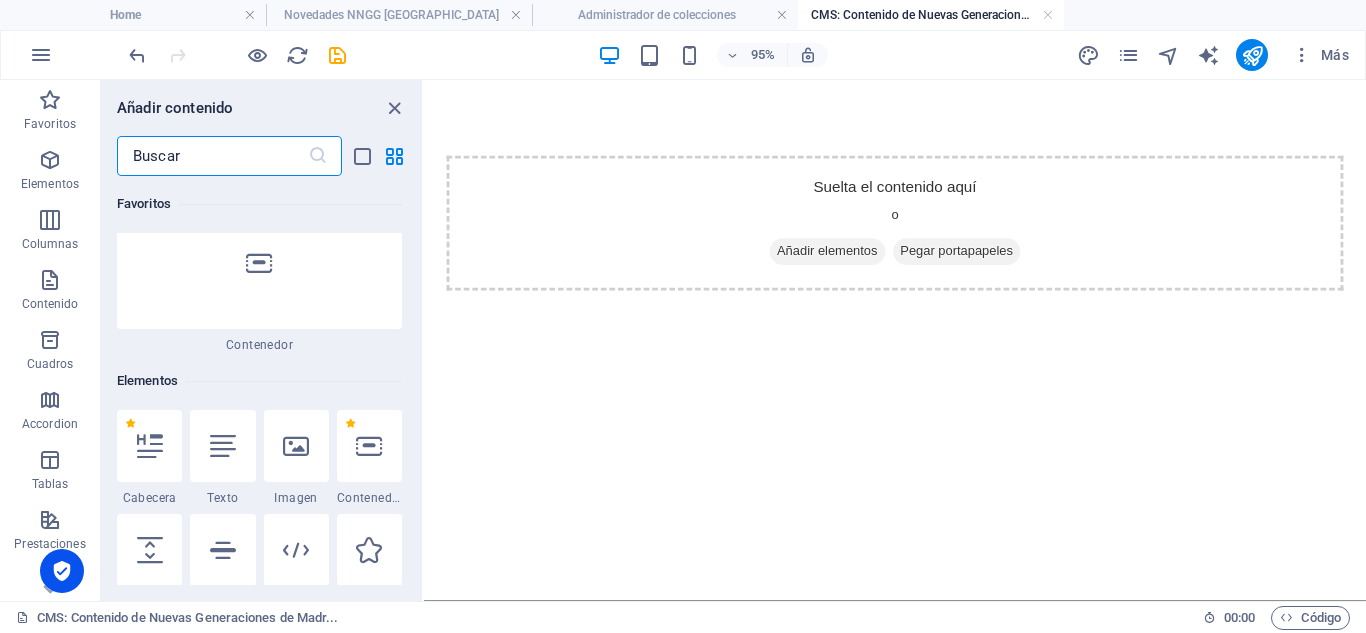 scroll, scrollTop: 300, scrollLeft: 0, axis: vertical 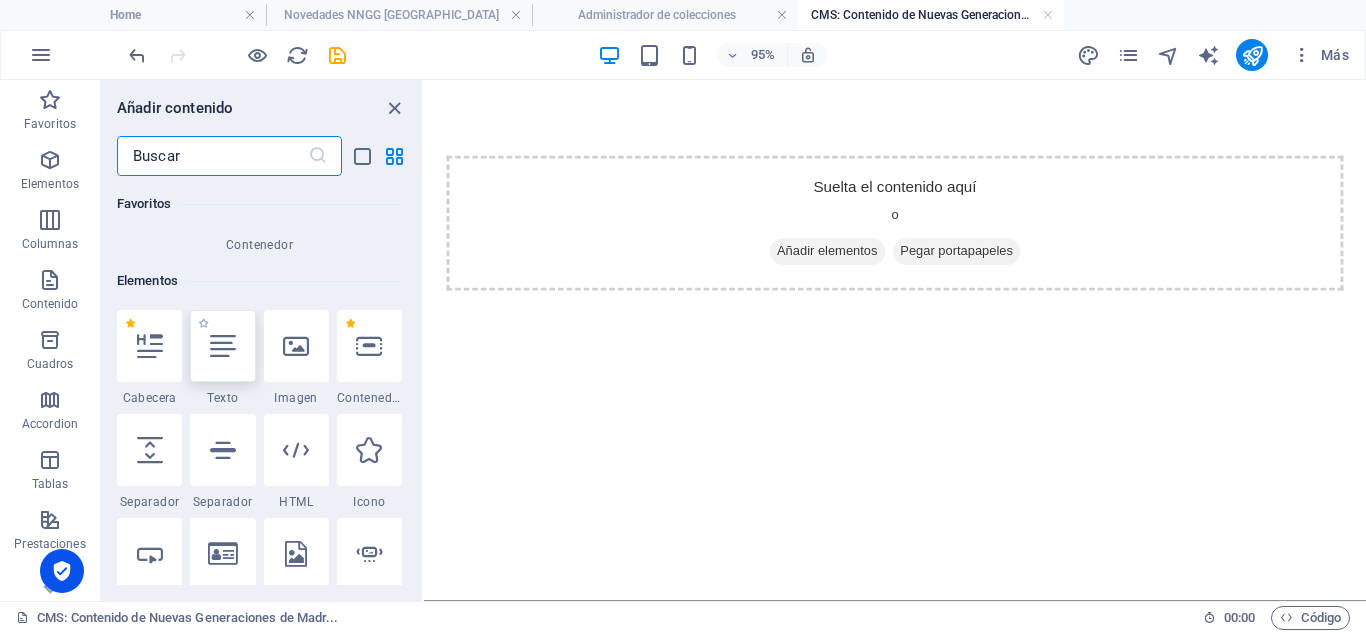 click at bounding box center [223, 346] 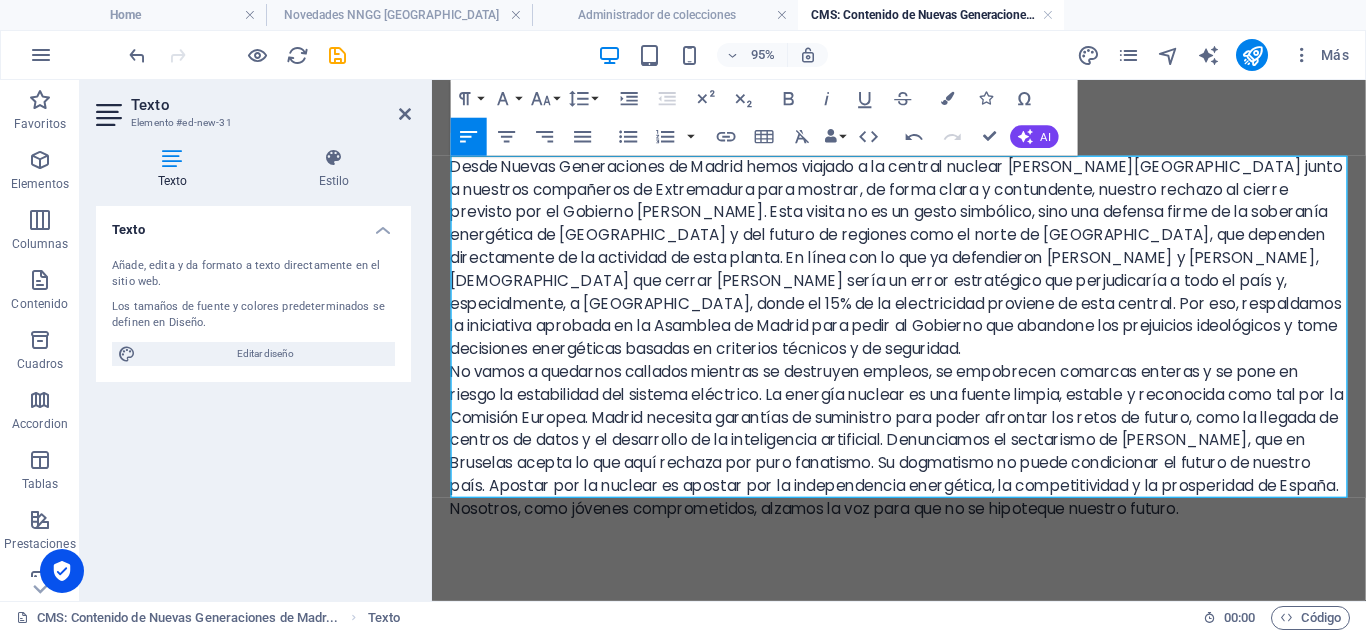 click on "Desde Nuevas Generaciones de Madrid hemos viajado a la central nuclear [PERSON_NAME][GEOGRAPHIC_DATA] junto a nuestros compañeros de Extremadura para mostrar, de forma clara y contundente, nuestro rechazo al cierre previsto por el Gobierno [PERSON_NAME]. Esta visita no es un gesto simbólico, sino una defensa firme de la soberanía energética de [GEOGRAPHIC_DATA] y del futuro de regiones como el norte de [GEOGRAPHIC_DATA], que dependen directamente de la actividad de esta planta. En línea con lo que ya defendieron [PERSON_NAME] y [PERSON_NAME], [DEMOGRAPHIC_DATA] que cerrar [PERSON_NAME] sería un error estratégico que perjudicaría a todo el país y, especialmente, a [GEOGRAPHIC_DATA], donde el 15% de la electricidad proviene de esta central. Por eso, respaldamos la iniciativa aprobada en la Asamblea de Madrid para pedir al Gobierno que abandone los prejuicios ideológicos y tome decisiones energéticas basadas en criterios técnicos y de seguridad." at bounding box center [924, 268] 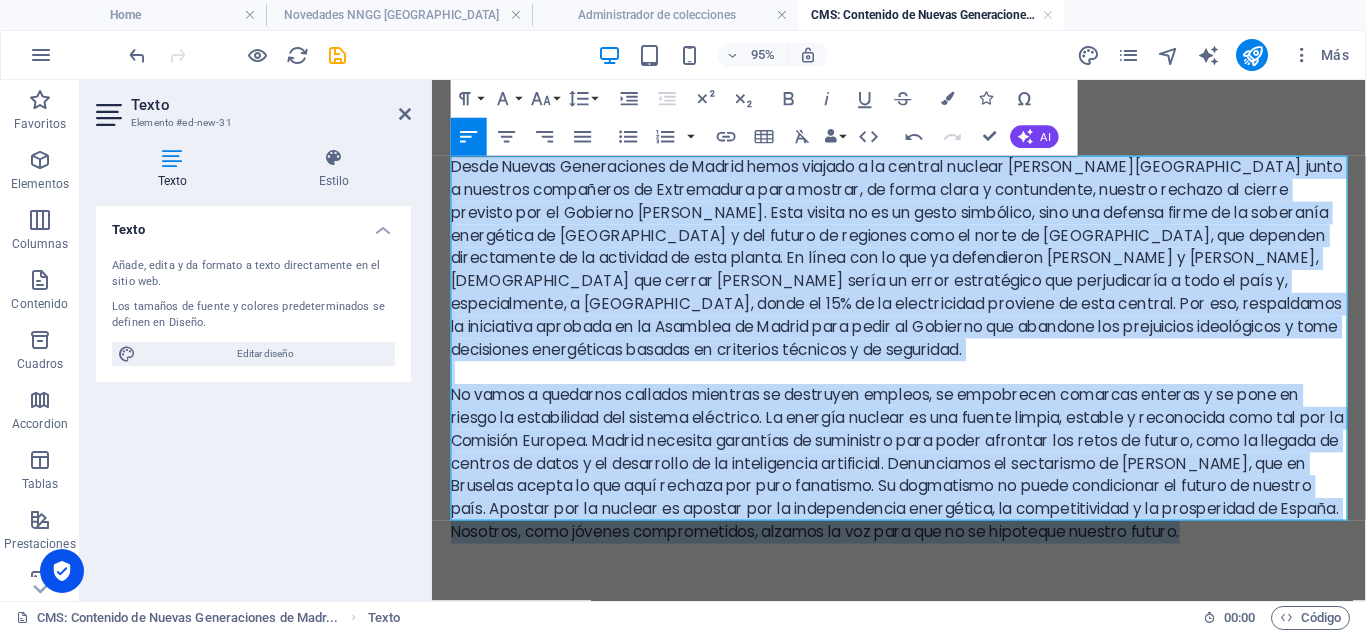 drag, startPoint x: 1337, startPoint y: 530, endPoint x: 1022, endPoint y: 204, distance: 453.32217 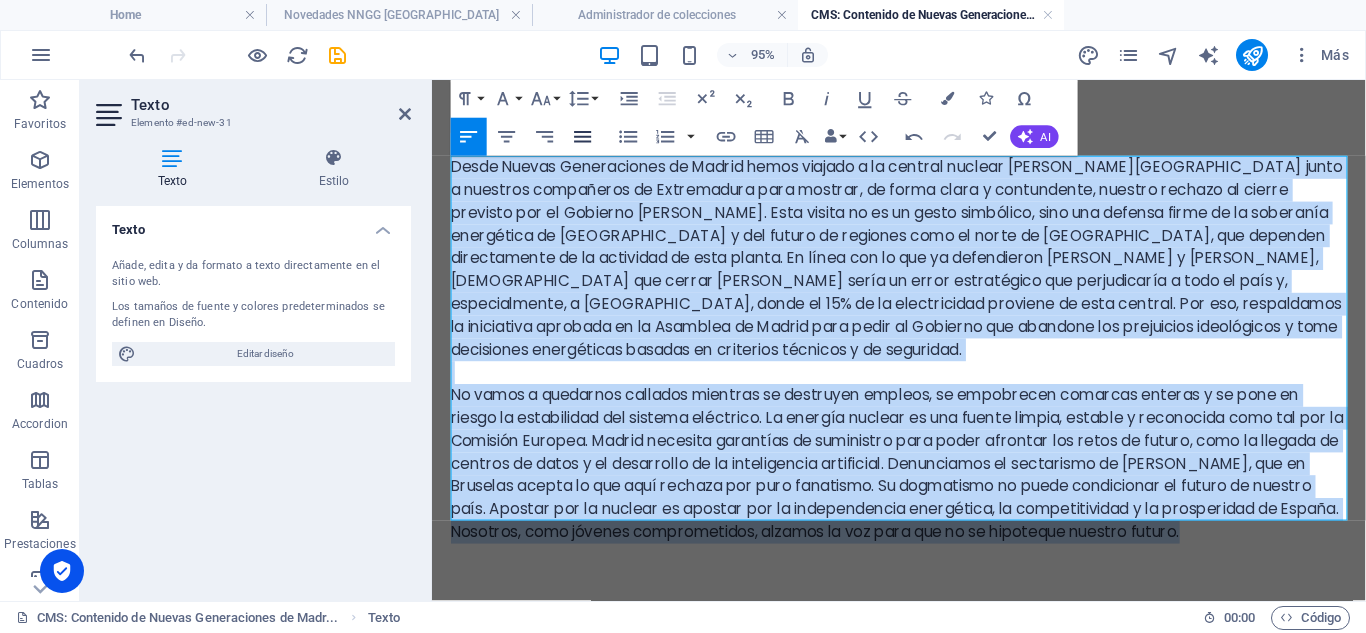 click on "Align Justify" at bounding box center (583, 137) 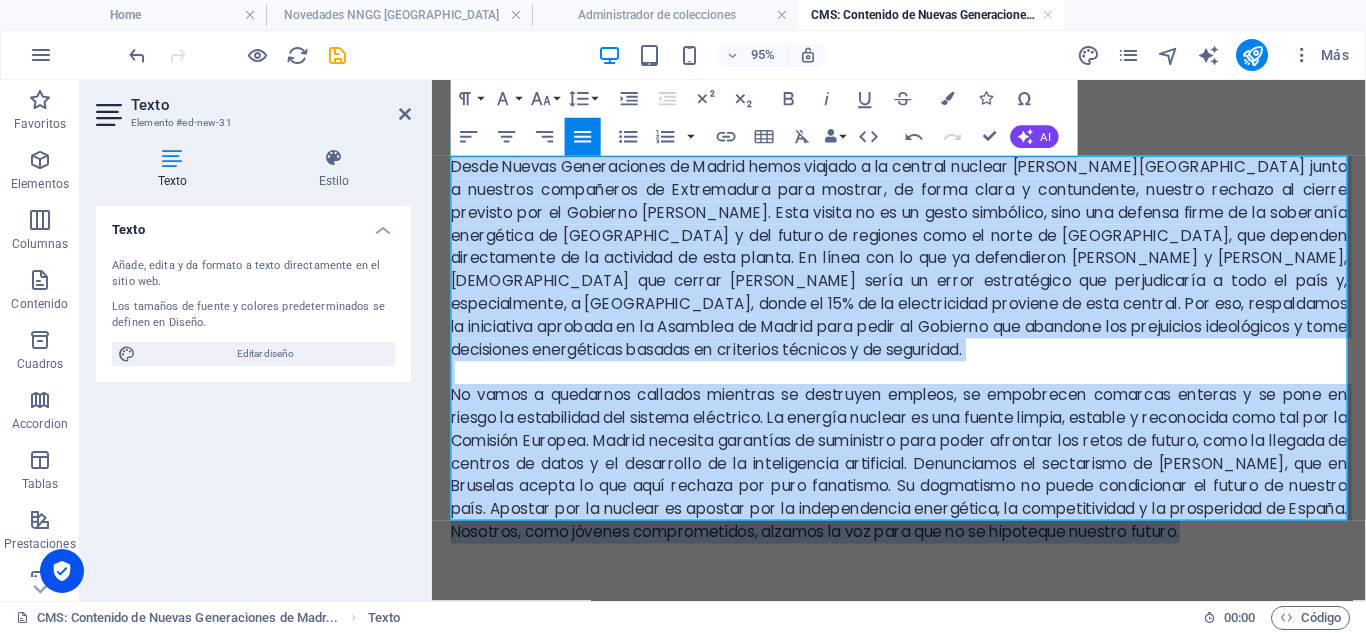 click on "Desde Nuevas Generaciones de Madrid hemos viajado a la central nuclear [PERSON_NAME][GEOGRAPHIC_DATA] junto a nuestros compañeros de Extremadura para mostrar, de forma clara y contundente, nuestro rechazo al cierre previsto por el Gobierno [PERSON_NAME]. Esta visita no es un gesto simbólico, sino una defensa firme de la soberanía energética de [GEOGRAPHIC_DATA] y del futuro de regiones como el norte de [GEOGRAPHIC_DATA], que dependen directamente de la actividad de esta planta. En línea con lo que ya defendieron [PERSON_NAME] y [PERSON_NAME], [DEMOGRAPHIC_DATA] que cerrar [PERSON_NAME] sería un error estratégico que perjudicaría a todo el país y, especialmente, a [GEOGRAPHIC_DATA], donde el 15% de la electricidad proviene de esta central. Por eso, respaldamos la iniciativa aprobada en la Asamblea de Madrid para pedir al Gobierno que abandone los prejuicios ideológicos y tome decisiones energéticas basadas en criterios técnicos y de seguridad." at bounding box center (924, 268) 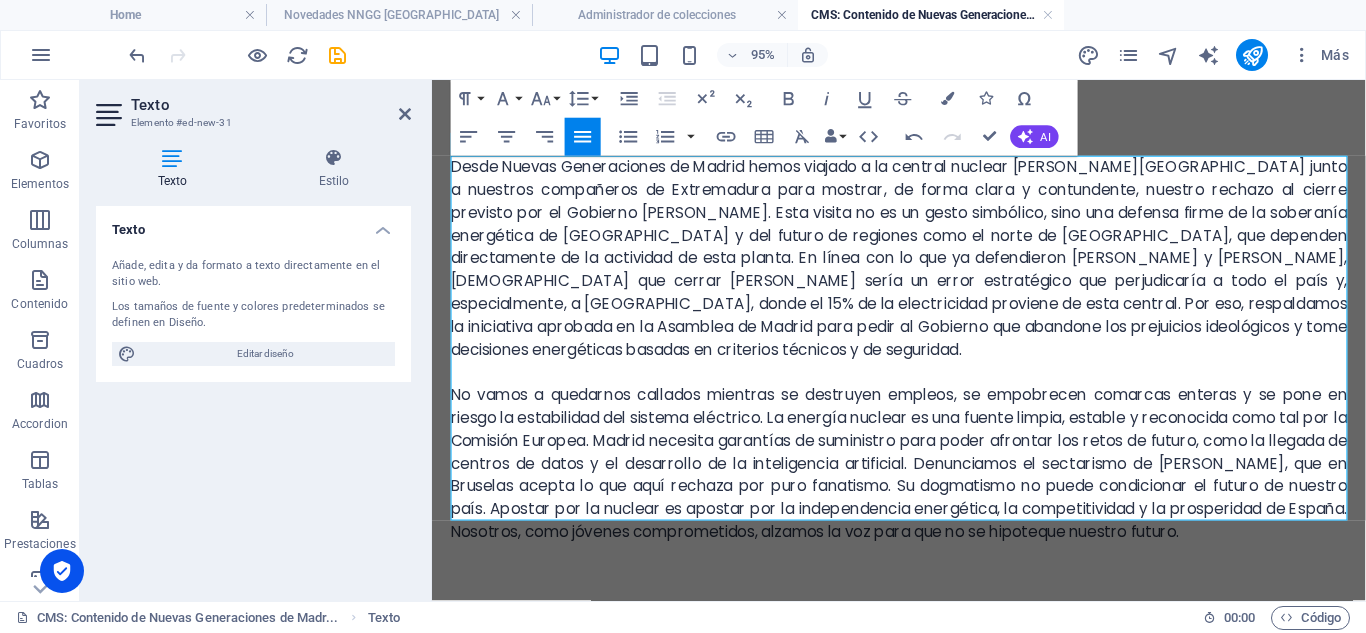 click on "Desde Nuevas Generaciones de Madrid hemos viajado a la central nuclear [PERSON_NAME][GEOGRAPHIC_DATA] junto a nuestros compañeros de Extremadura para mostrar, de forma clara y contundente, nuestro rechazo al cierre previsto por el Gobierno [PERSON_NAME]. Esta visita no es un gesto simbólico, sino una defensa firme de la soberanía energética de [GEOGRAPHIC_DATA] y del futuro de regiones como el norte de [GEOGRAPHIC_DATA], que dependen directamente de la actividad de esta planta. En línea con lo que ya defendieron [PERSON_NAME] y [PERSON_NAME], [DEMOGRAPHIC_DATA] que cerrar [PERSON_NAME] sería un error estratégico que perjudicaría a todo el país y, especialmente, a [GEOGRAPHIC_DATA], donde el 15% de la electricidad proviene de esta central. Por eso, respaldamos la iniciativa aprobada en la Asamblea de Madrid para pedir al Gobierno que abandone los prejuicios ideológicos y tome decisiones energéticas basadas en criterios técnicos y de seguridad." at bounding box center [924, 364] 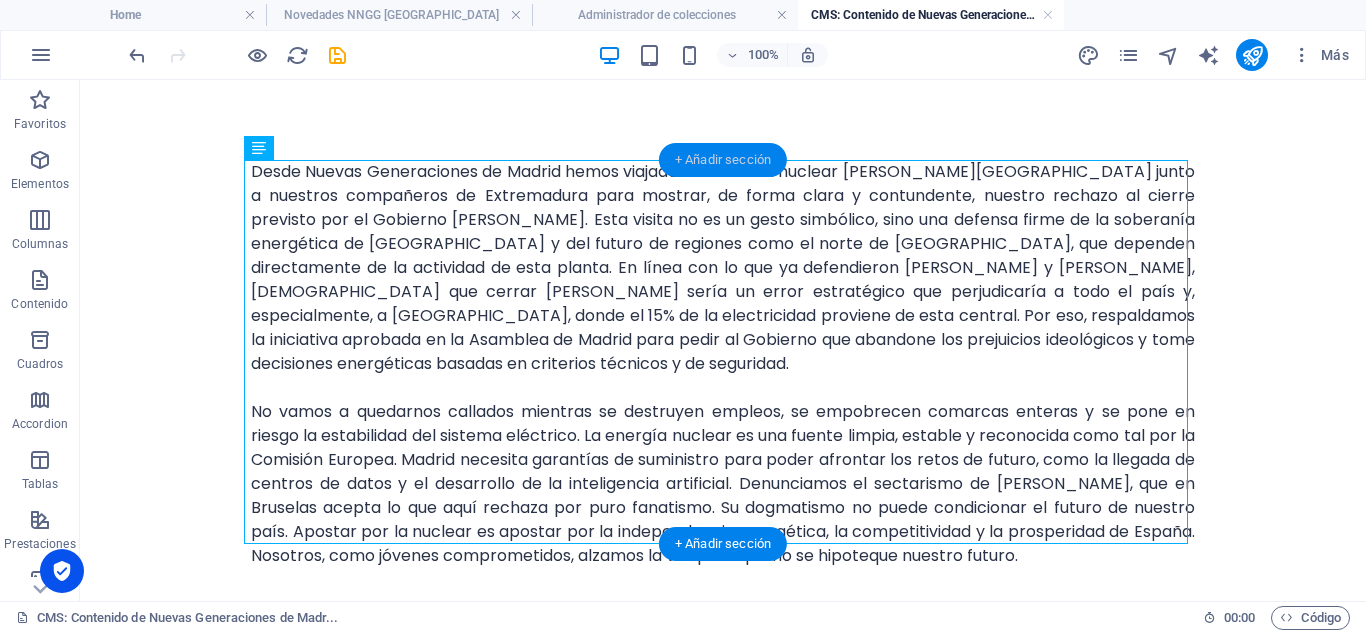 click on "+ Añadir sección" at bounding box center (723, 160) 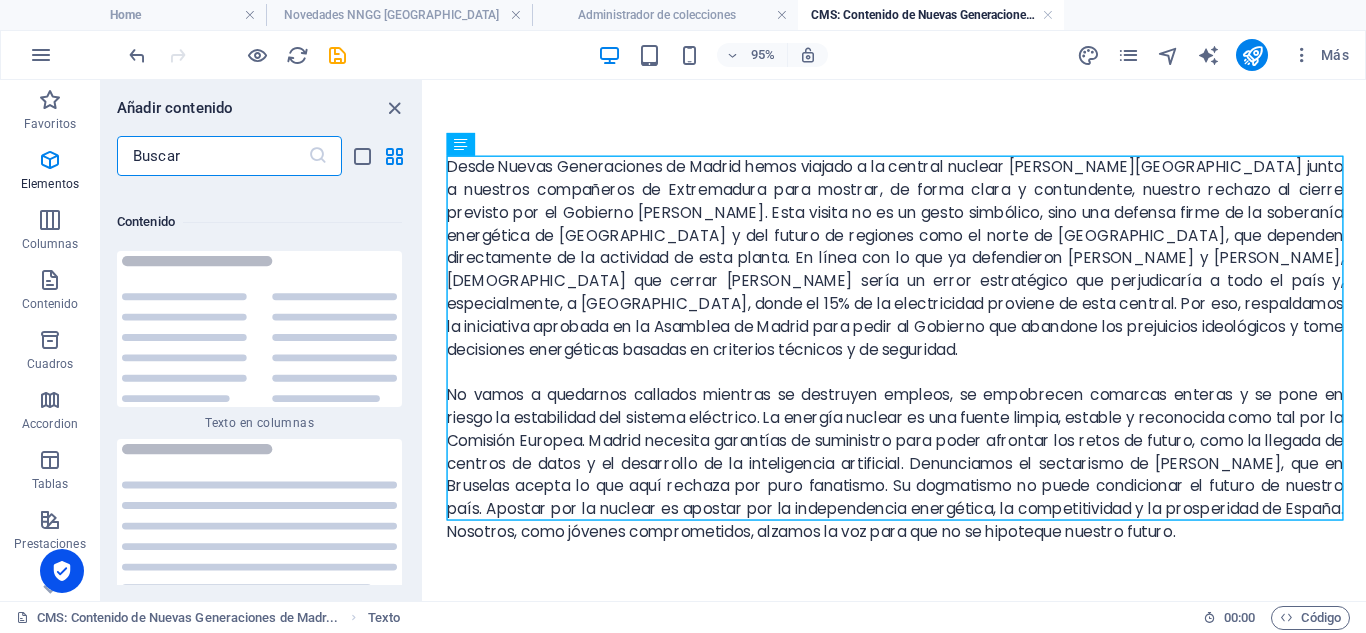 scroll, scrollTop: 6808, scrollLeft: 0, axis: vertical 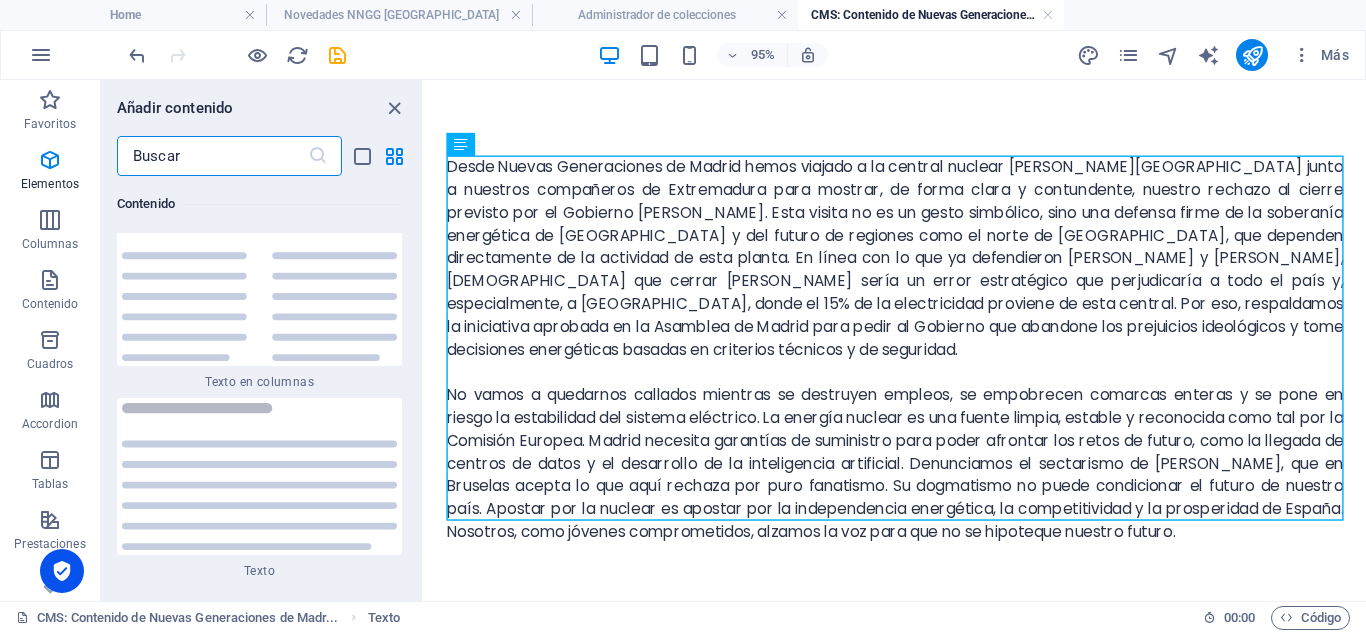 click at bounding box center [212, 156] 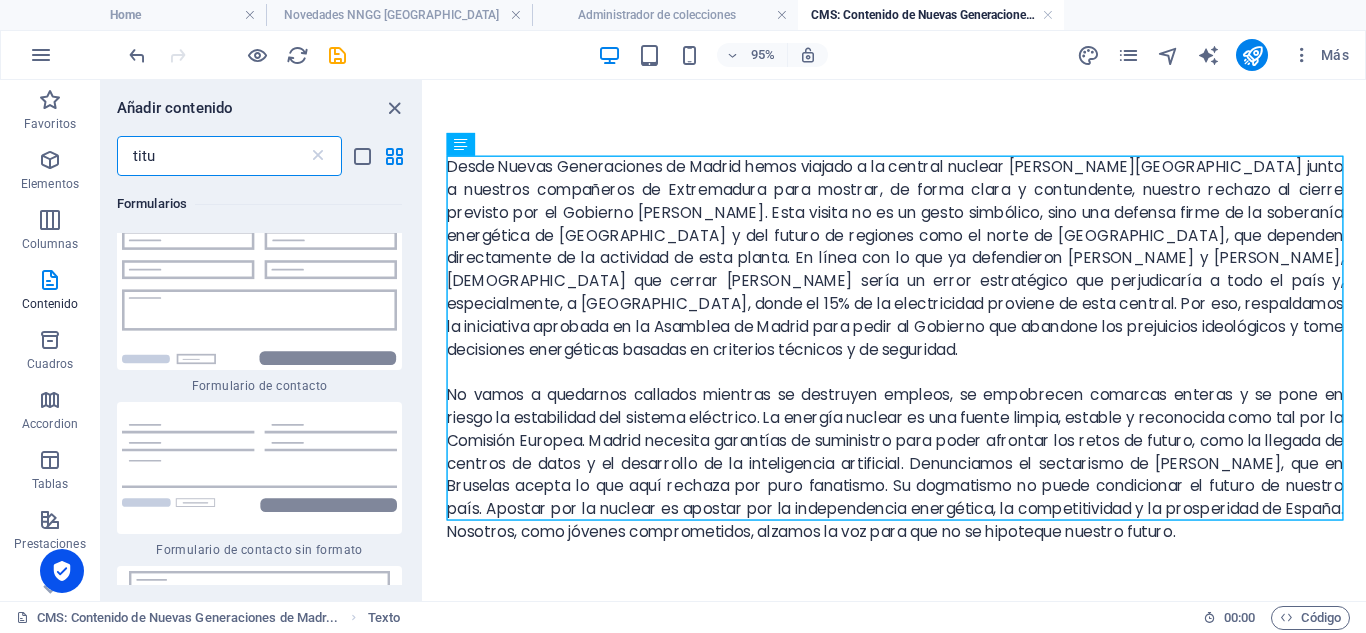 scroll, scrollTop: 0, scrollLeft: 0, axis: both 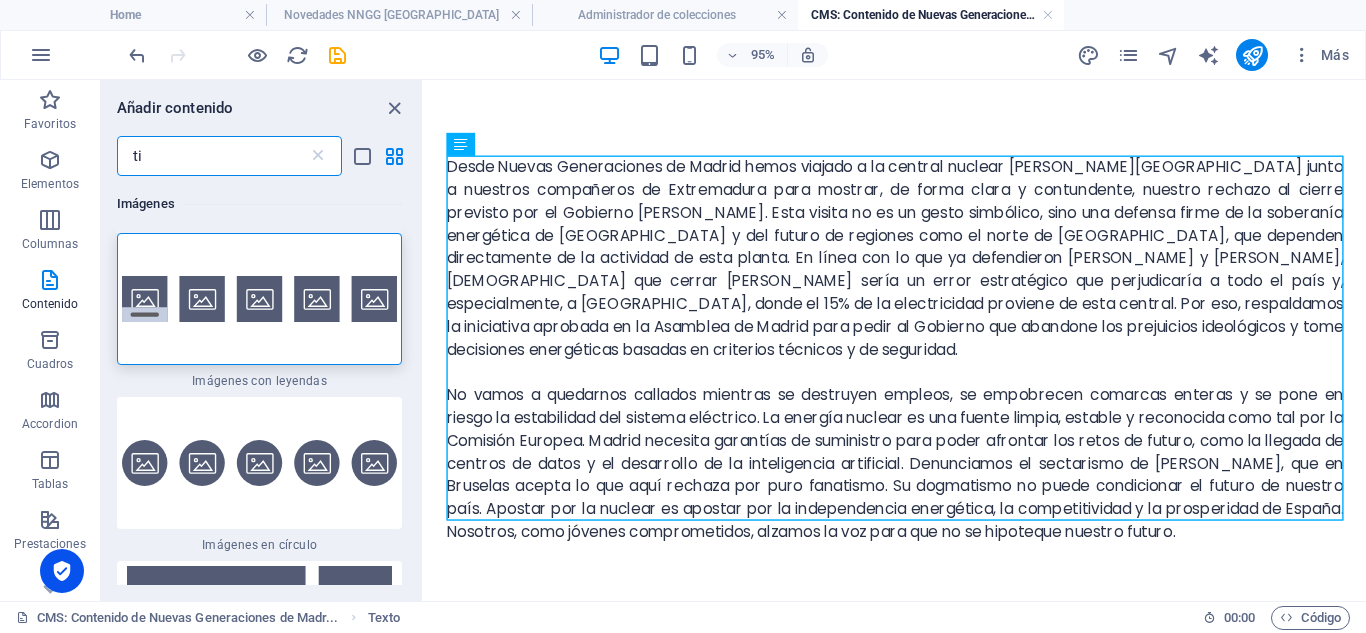 type on "t" 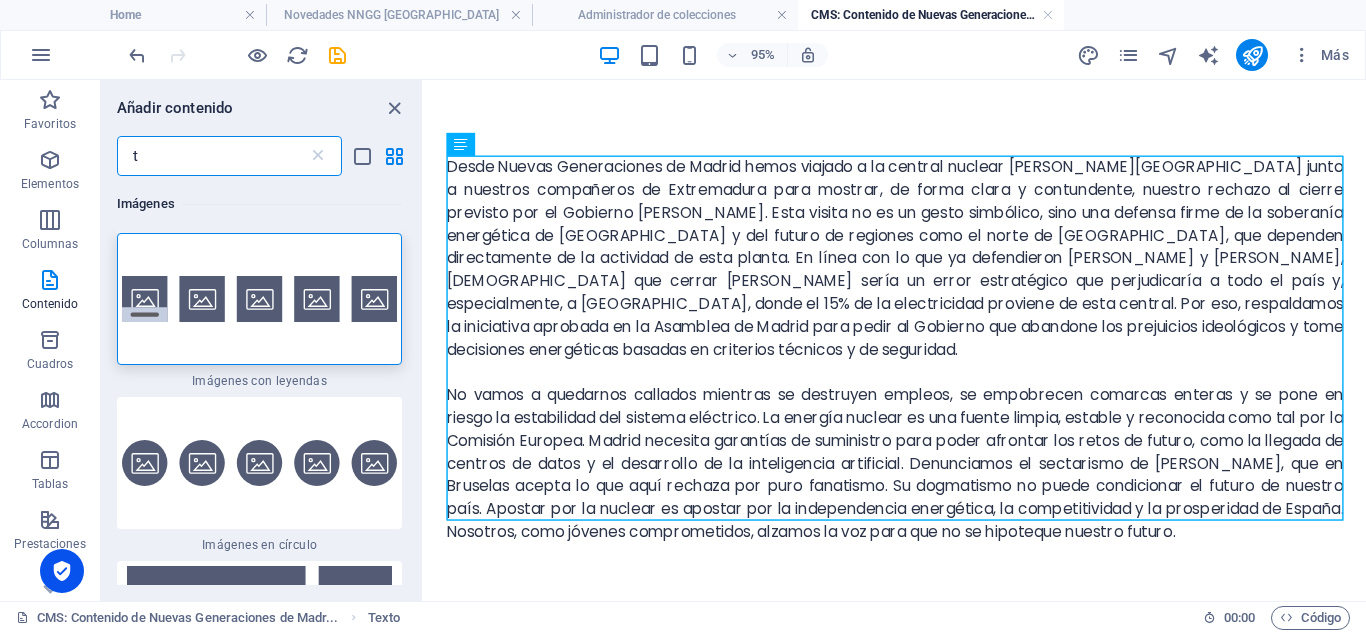 type 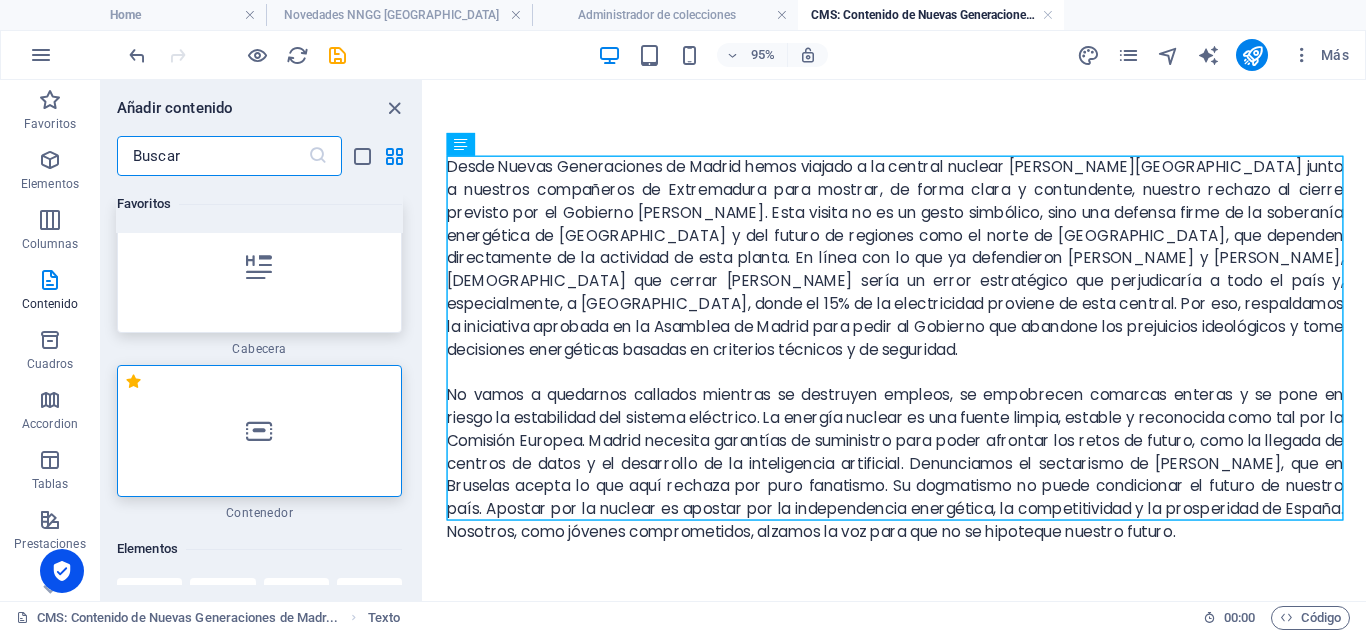 scroll, scrollTop: 0, scrollLeft: 0, axis: both 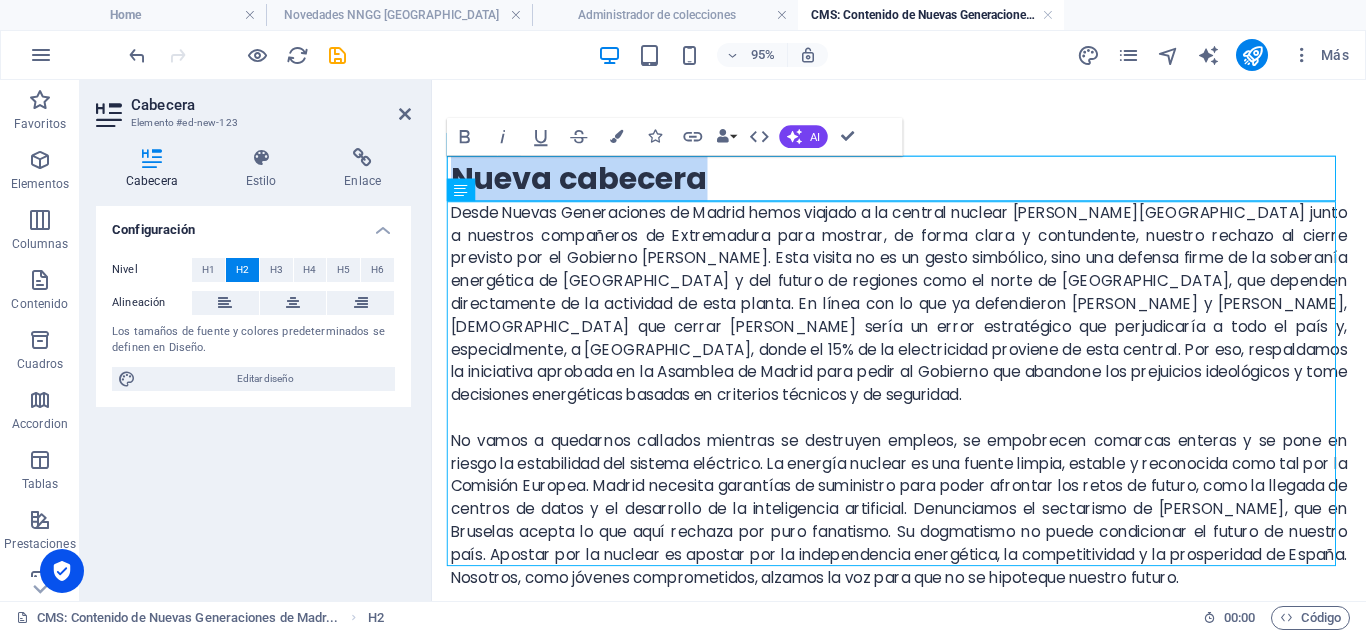 click on "Nueva cabecera" at bounding box center (924, 184) 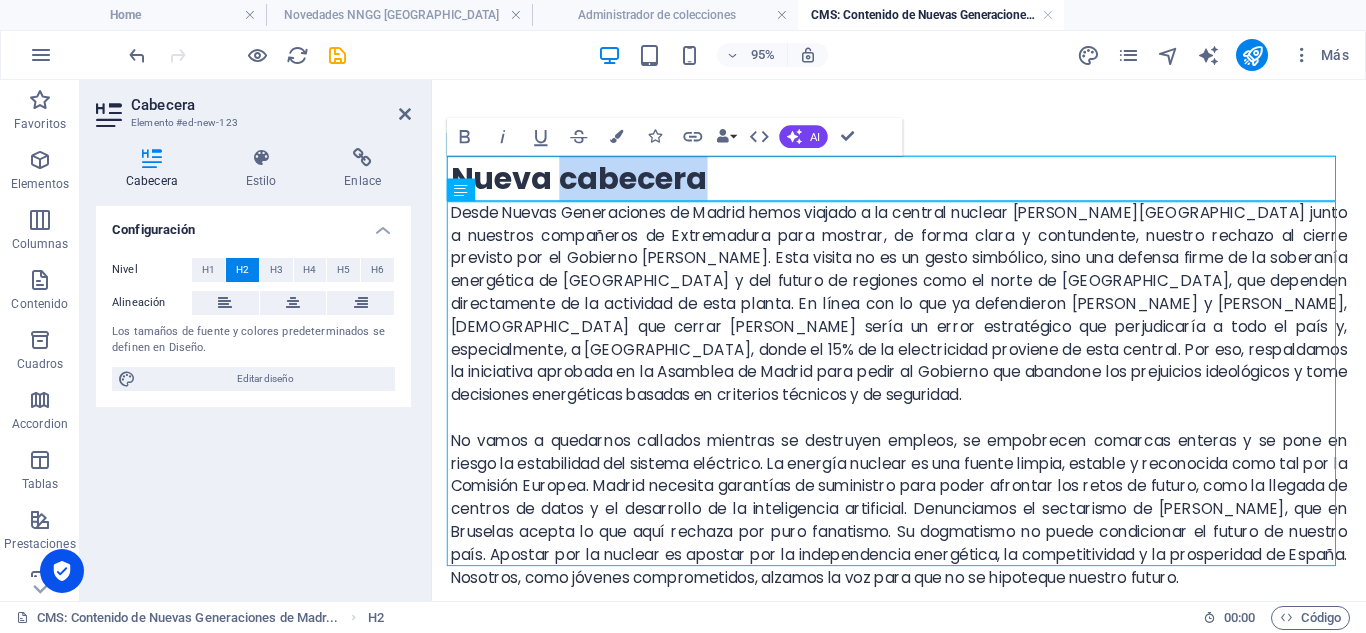 click on "Nueva cabecera" at bounding box center (924, 184) 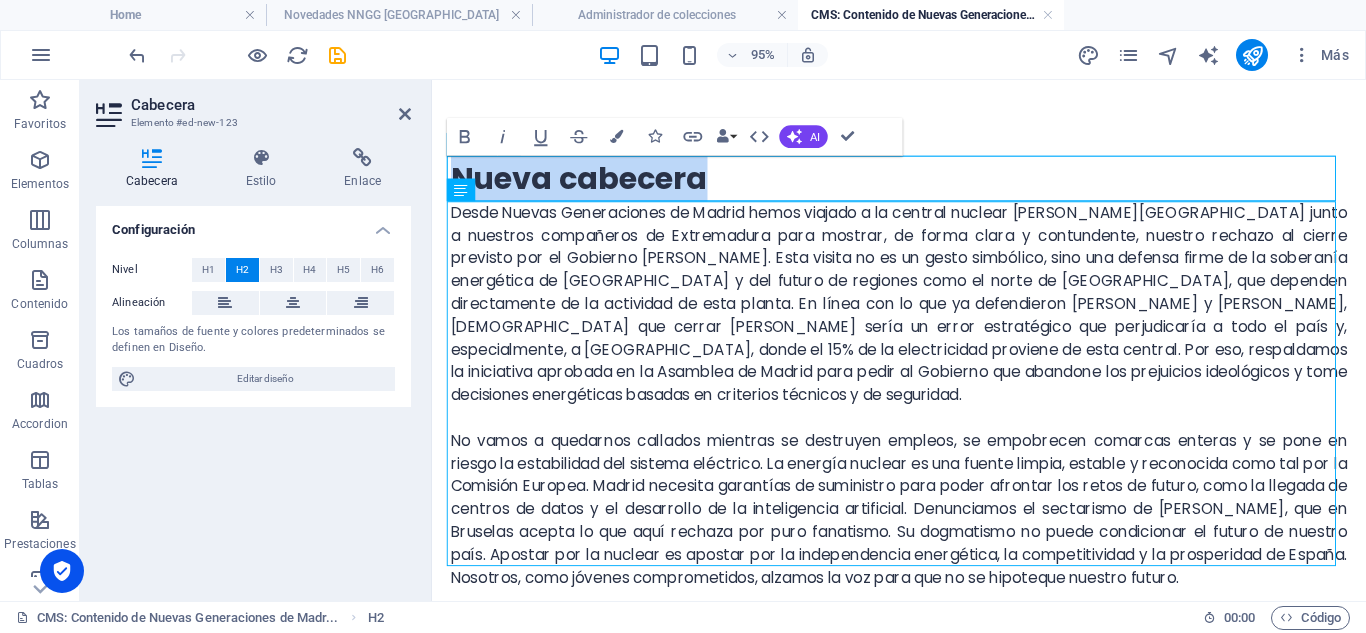 click on "Nueva cabecera" at bounding box center [924, 184] 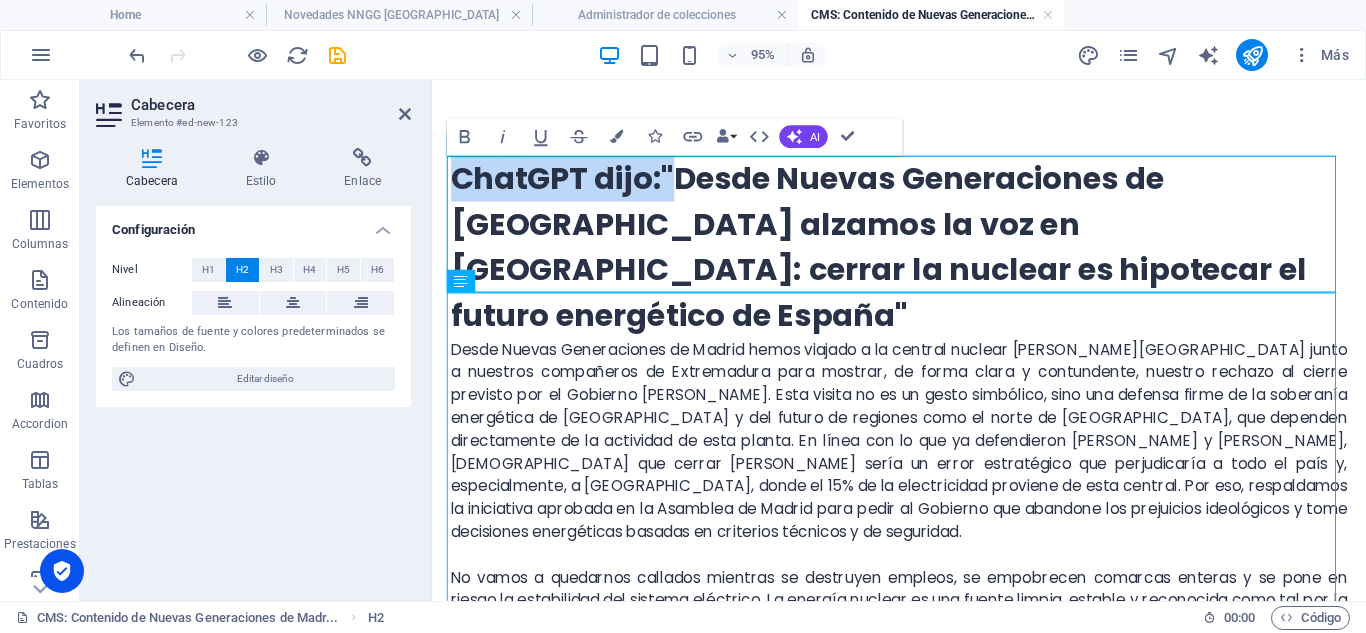 drag, startPoint x: 683, startPoint y: 178, endPoint x: 422, endPoint y: 179, distance: 261.00192 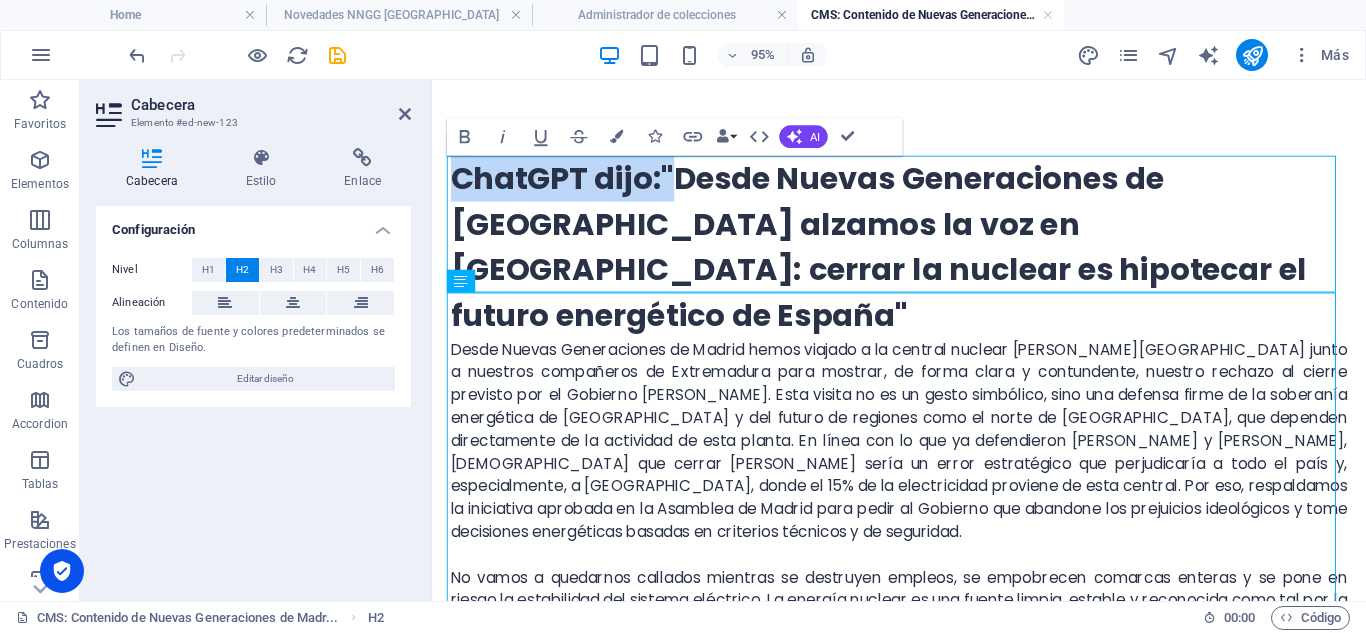 click on "ChatGPT dijo:"Desde Nuevas Generaciones de [GEOGRAPHIC_DATA] alzamos la voz en [GEOGRAPHIC_DATA]: cerrar la nuclear es hipotecar el futuro energético de España" No vamos a quedarnos callados mientras se destruyen empleos, se empobrecen comarcas enteras y se pone en riesgo la estabilidad del sistema eléctrico. La energía nuclear es una fuente limpia, estable y reconocida como tal por la Comisión Europea. Madrid necesita garantías de suministro para poder afrontar los retos de futuro, como la llegada de centros de datos y el desarrollo de la inteligencia artificial. Denunciamos el sectarismo de [PERSON_NAME], que en Bruselas acepta lo que aquí rechaza por puro fanatismo. Su dogmatismo no puede condicionar el futuro de nuestro país. Apostar por la nuclear es apostar por la independencia energética, la competitividad y la prosperidad de España. Nosotros, como jóvenes comprometidos, alzamos la voz para que no se hipoteque nuestro futuro." at bounding box center (923, 460) 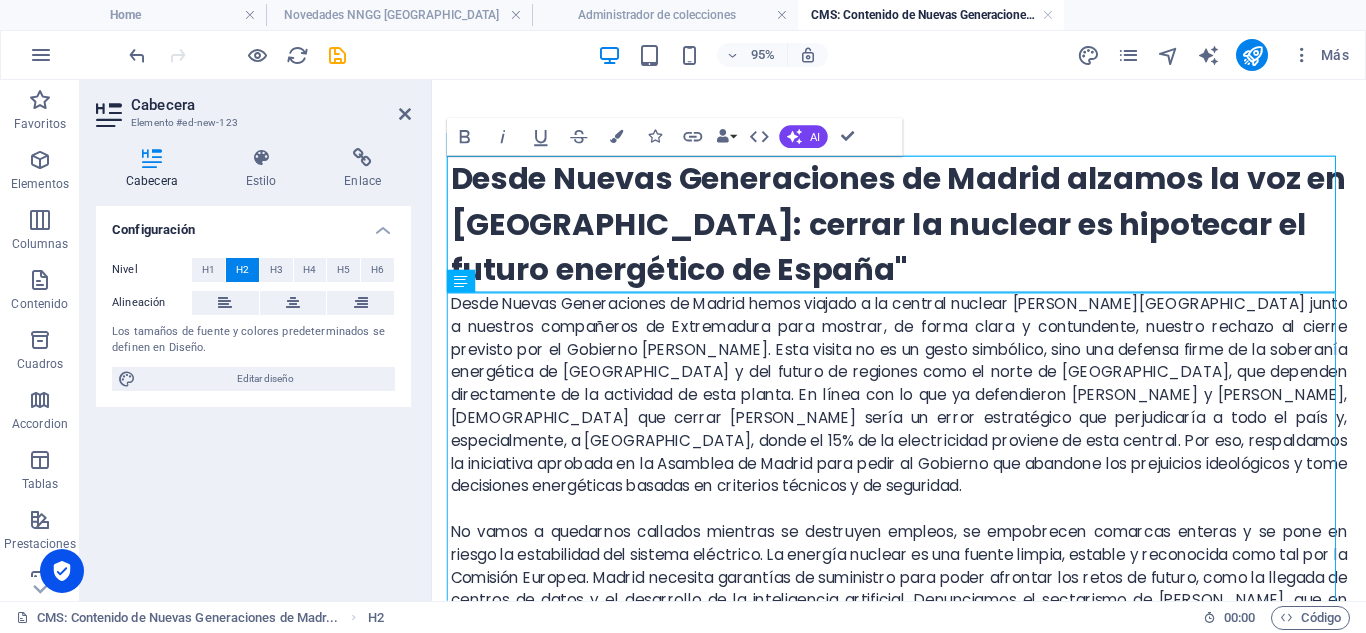 click on "Desde Nuevas Generaciones de Madrid alzamos la voz en [GEOGRAPHIC_DATA]: cerrar la nuclear es hipotecar el futuro energético de España"" at bounding box center [924, 232] 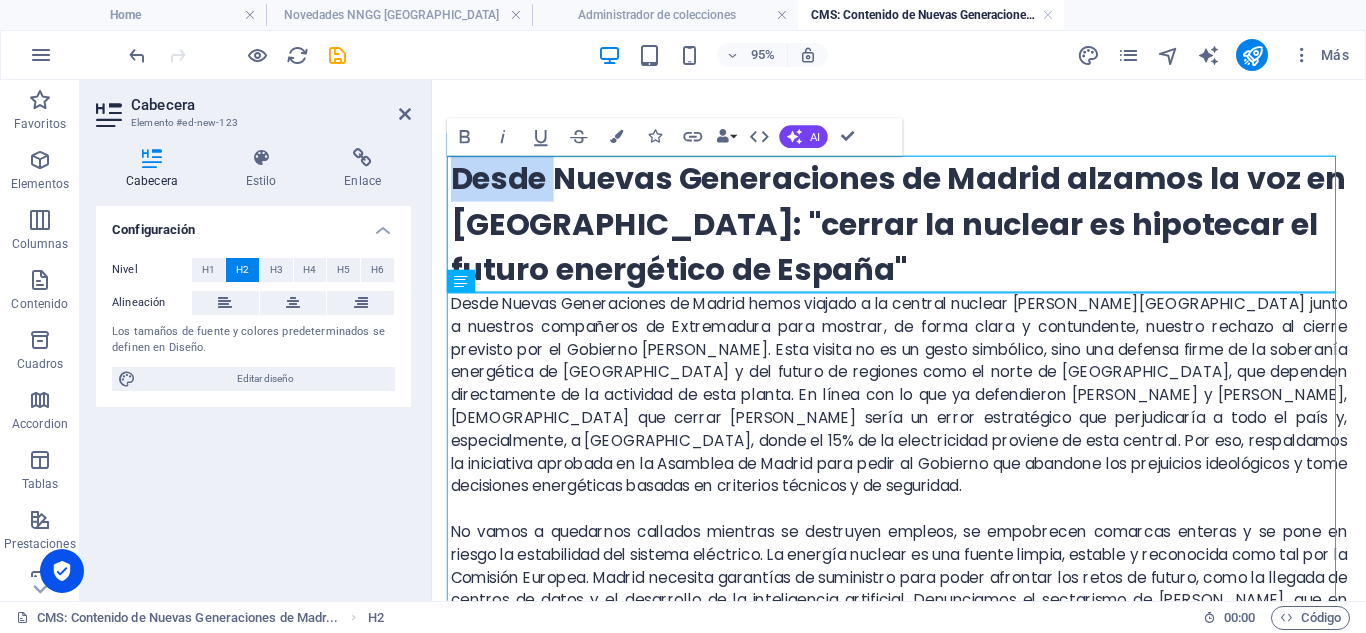 drag, startPoint x: 551, startPoint y: 183, endPoint x: 444, endPoint y: 182, distance: 107.00467 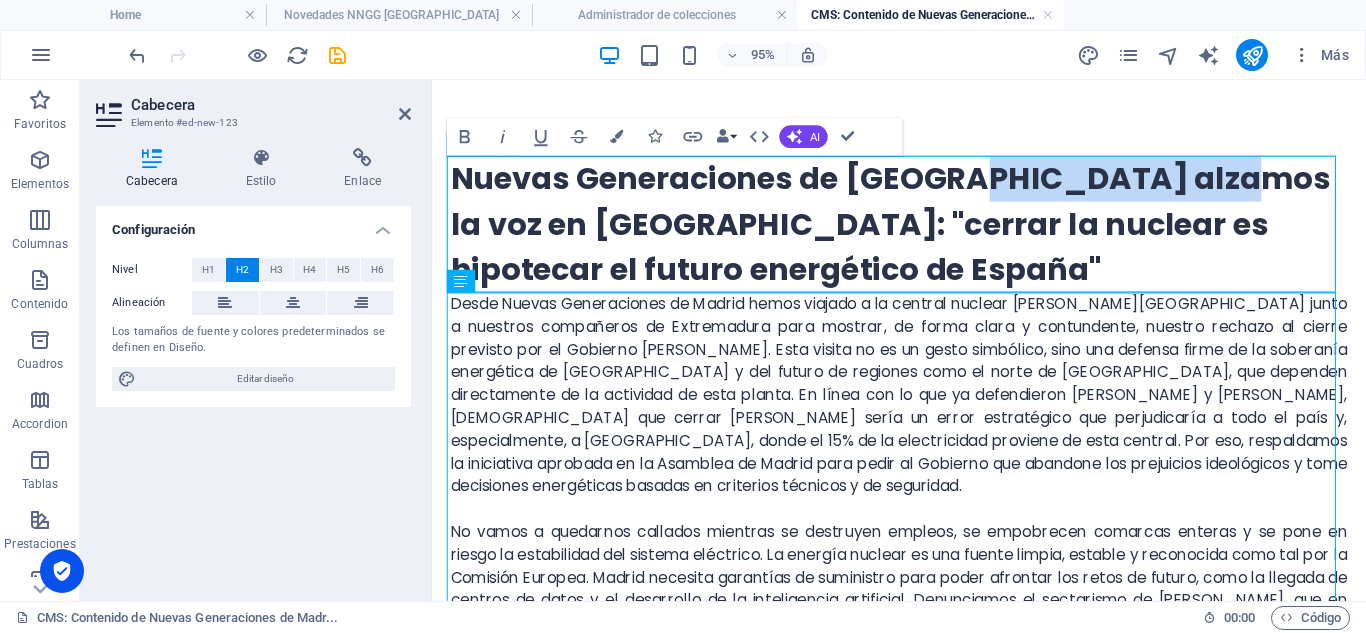drag, startPoint x: 993, startPoint y: 181, endPoint x: 1235, endPoint y: 166, distance: 242.46443 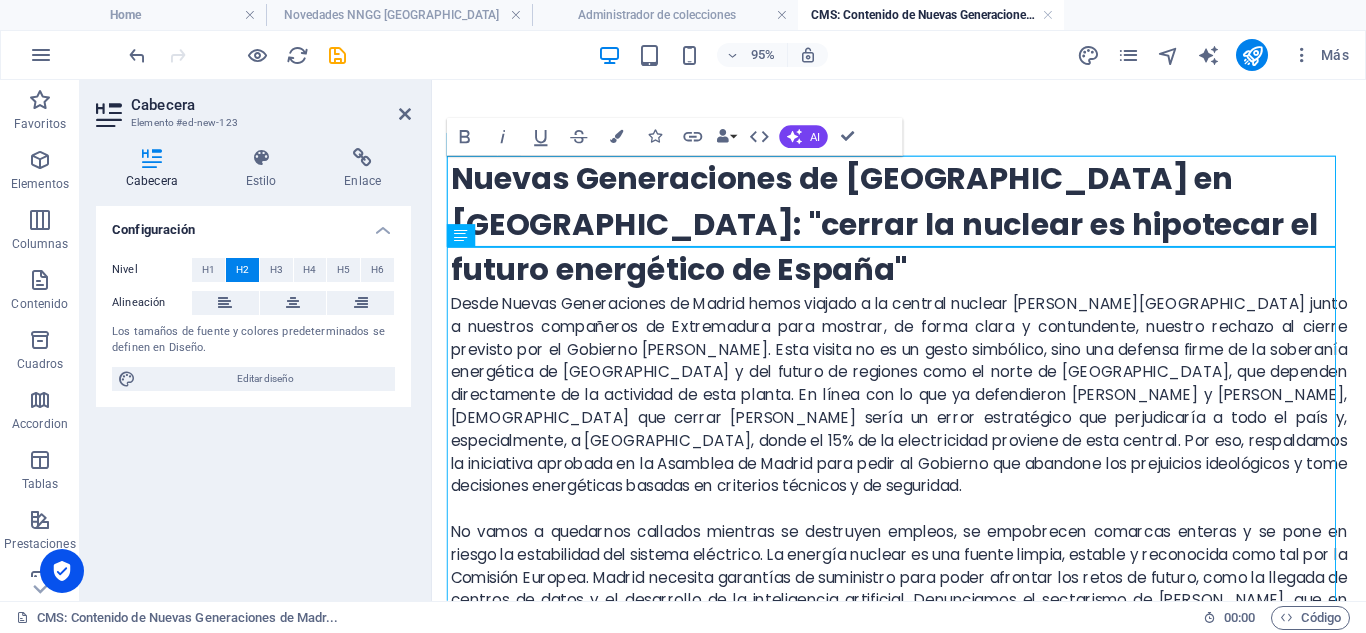 click on "Nuevas Generaciones de [GEOGRAPHIC_DATA] en [GEOGRAPHIC_DATA]: "cerrar la nuclear es hipotecar el futuro energético de España"" at bounding box center [924, 232] 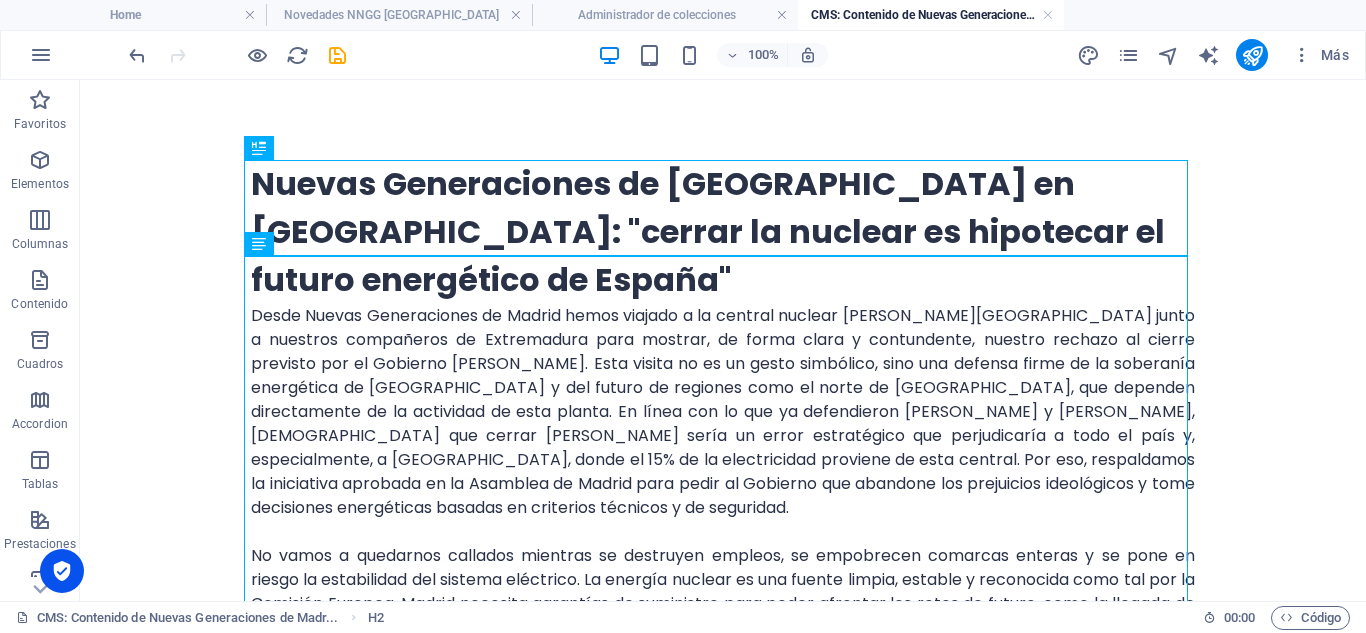 click on "Nuevas Generaciones de [GEOGRAPHIC_DATA] en [GEOGRAPHIC_DATA]: "cerrar la nuclear es hipotecar el futuro energético de España" Desde Nuevas Generaciones de [GEOGRAPHIC_DATA] hemos viajado a la central nuclear [PERSON_NAME][GEOGRAPHIC_DATA] junto a nuestros compañeros de Extremadura para mostrar, de forma clara y contundente, nuestro rechazo al cierre previsto por el Gobierno [PERSON_NAME]. Esta visita no es un gesto simbólico, sino una defensa firme de la soberanía energética de [GEOGRAPHIC_DATA] y del futuro de regiones como el norte de [GEOGRAPHIC_DATA], que dependen directamente de la actividad de esta planta. En línea con lo que ya defendieron [PERSON_NAME] y [PERSON_NAME], [DEMOGRAPHIC_DATA] que cerrar [PERSON_NAME] sería un error estratégico que perjudicaría a todo el país y, especialmente, a [GEOGRAPHIC_DATA], donde el 15% de la electricidad proviene de esta central. Por eso, respaldamos la iniciativa aprobada en la Asamblea de Madrid para pedir al Gobierno que abandone los prejuicios ideológicos y tome decisiones energéticas basadas en criterios técnicos y de seguridad." at bounding box center (723, 436) 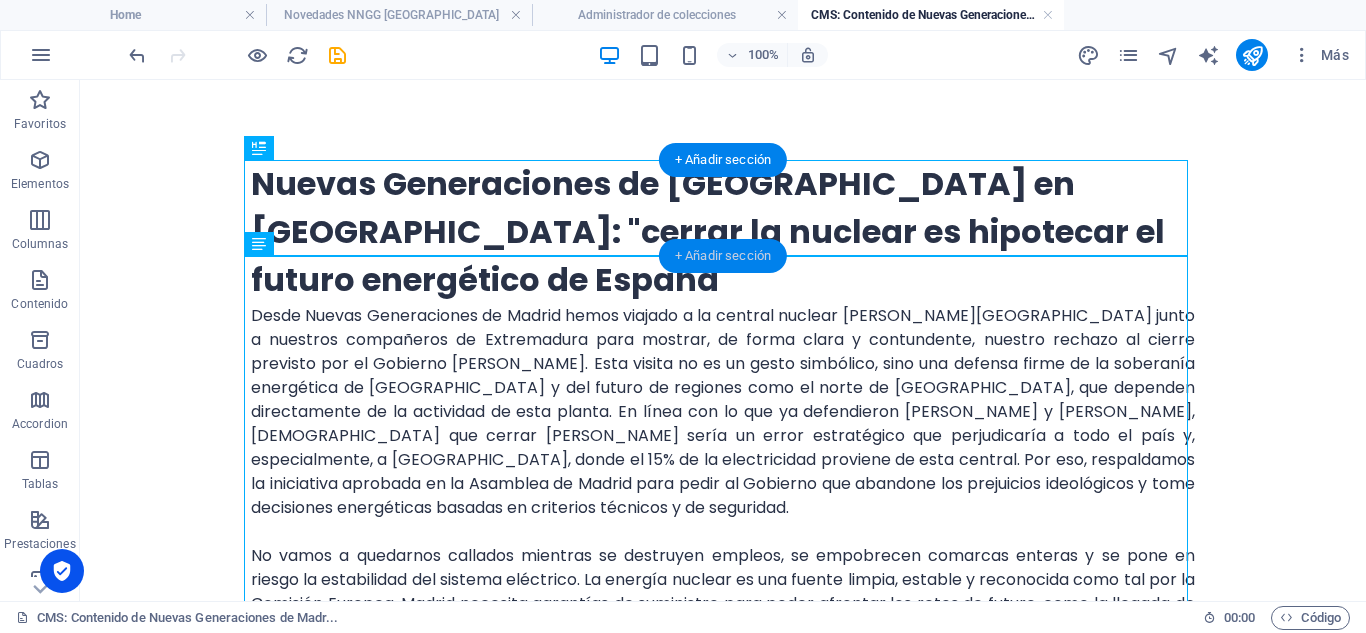 click on "+ Añadir sección" at bounding box center (723, 256) 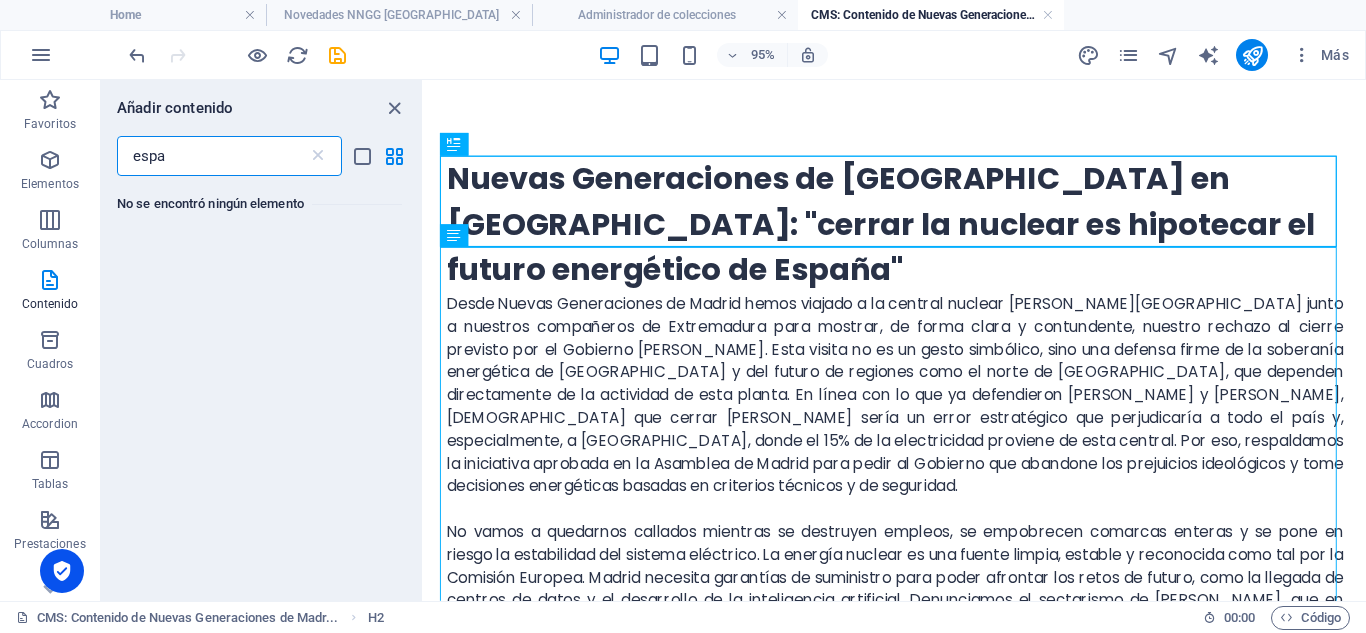 scroll, scrollTop: 0, scrollLeft: 0, axis: both 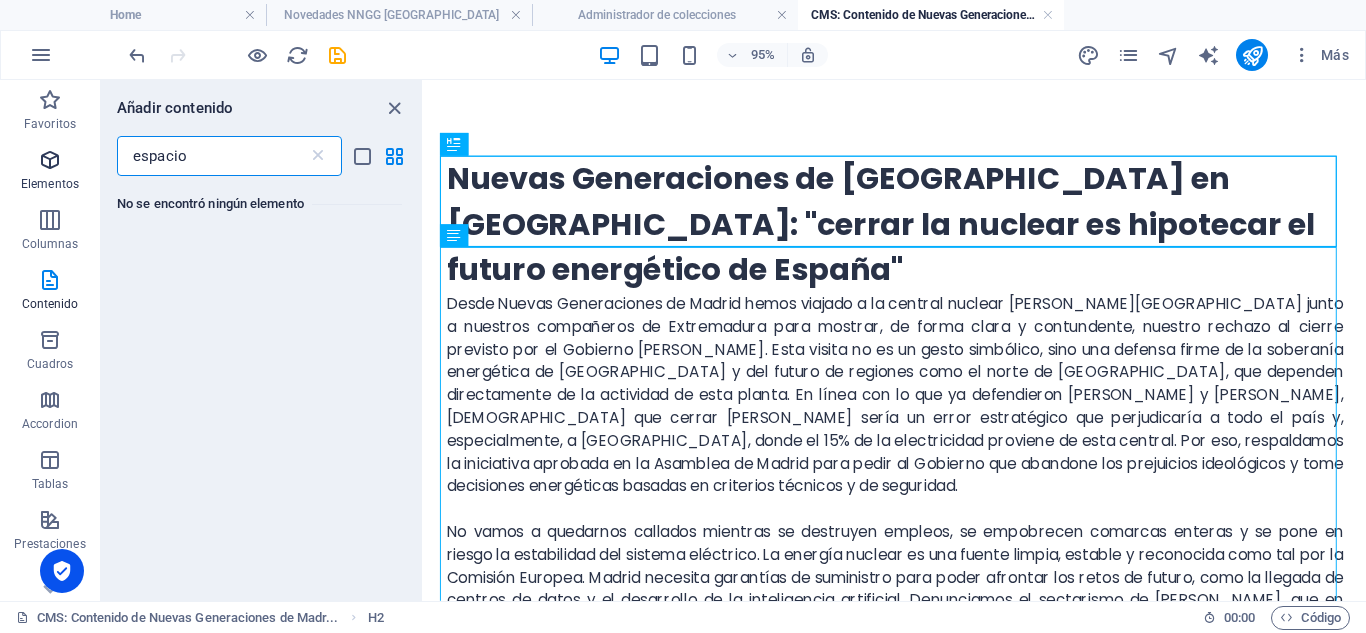 type on "espacio" 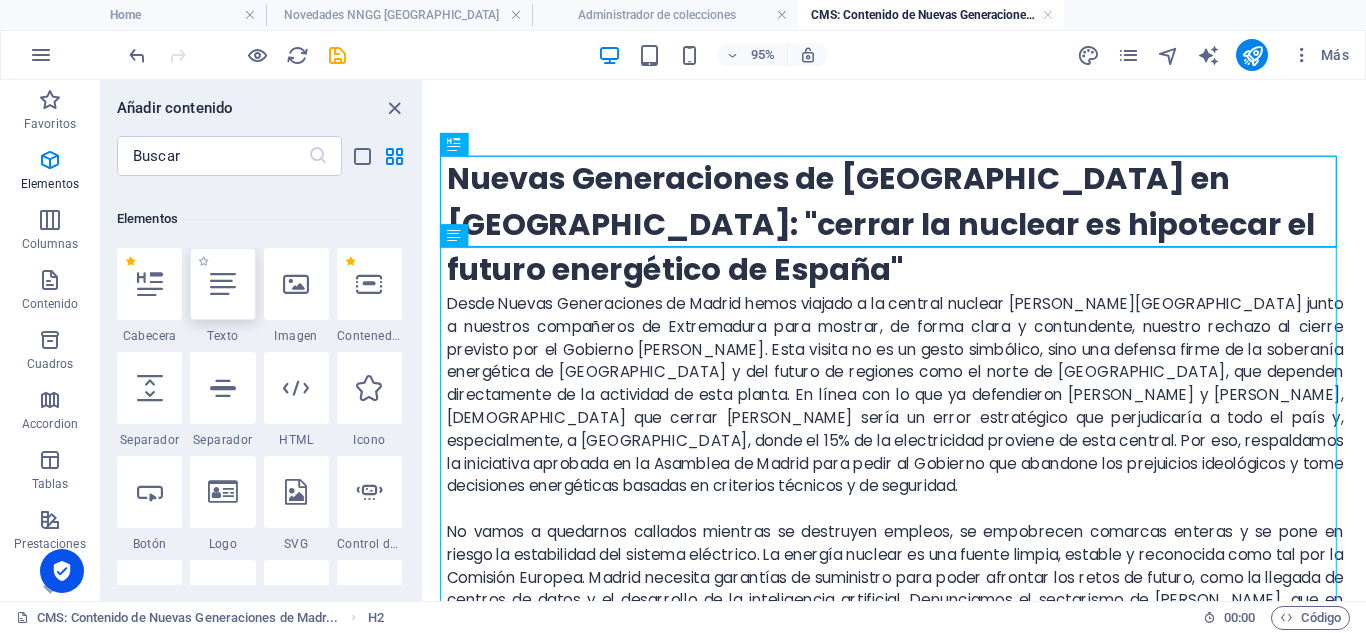 scroll, scrollTop: 377, scrollLeft: 0, axis: vertical 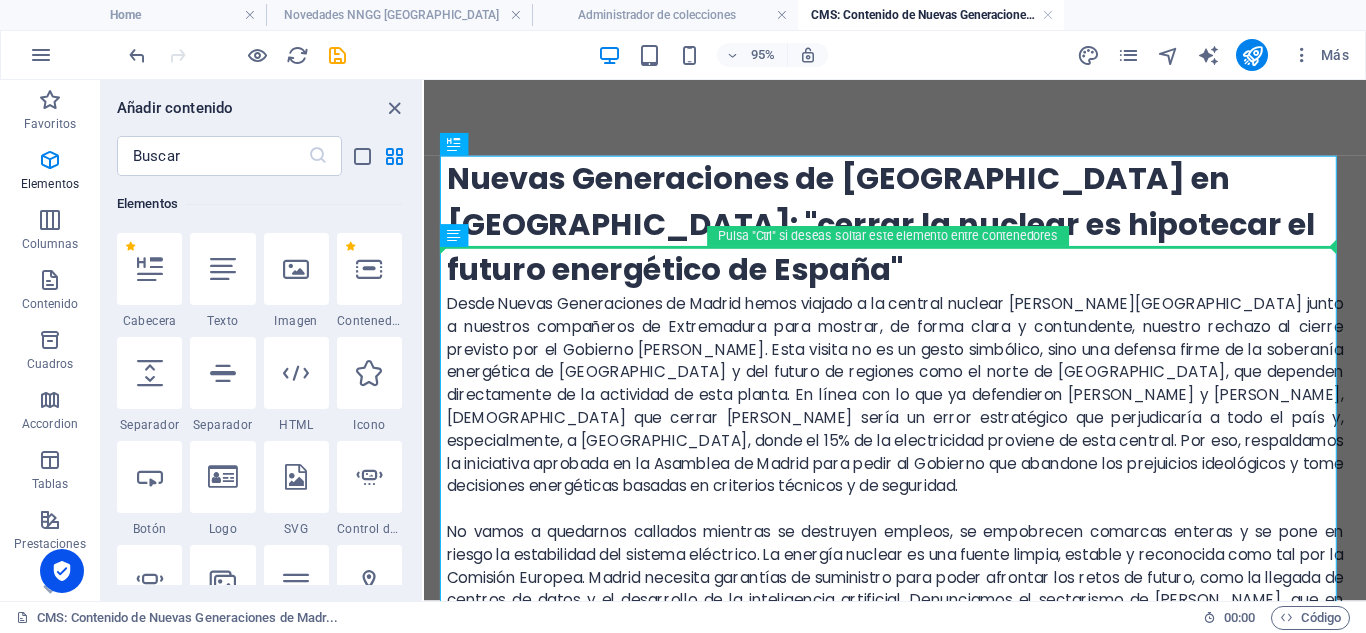select on "%" 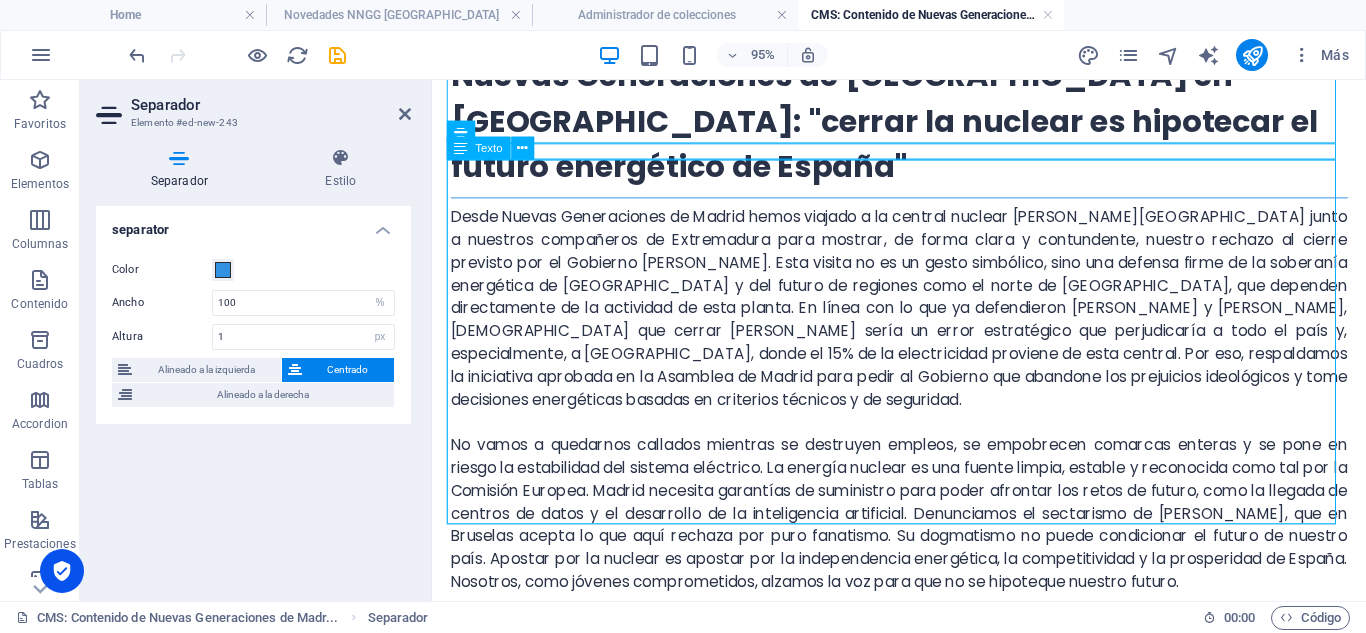 scroll, scrollTop: 109, scrollLeft: 0, axis: vertical 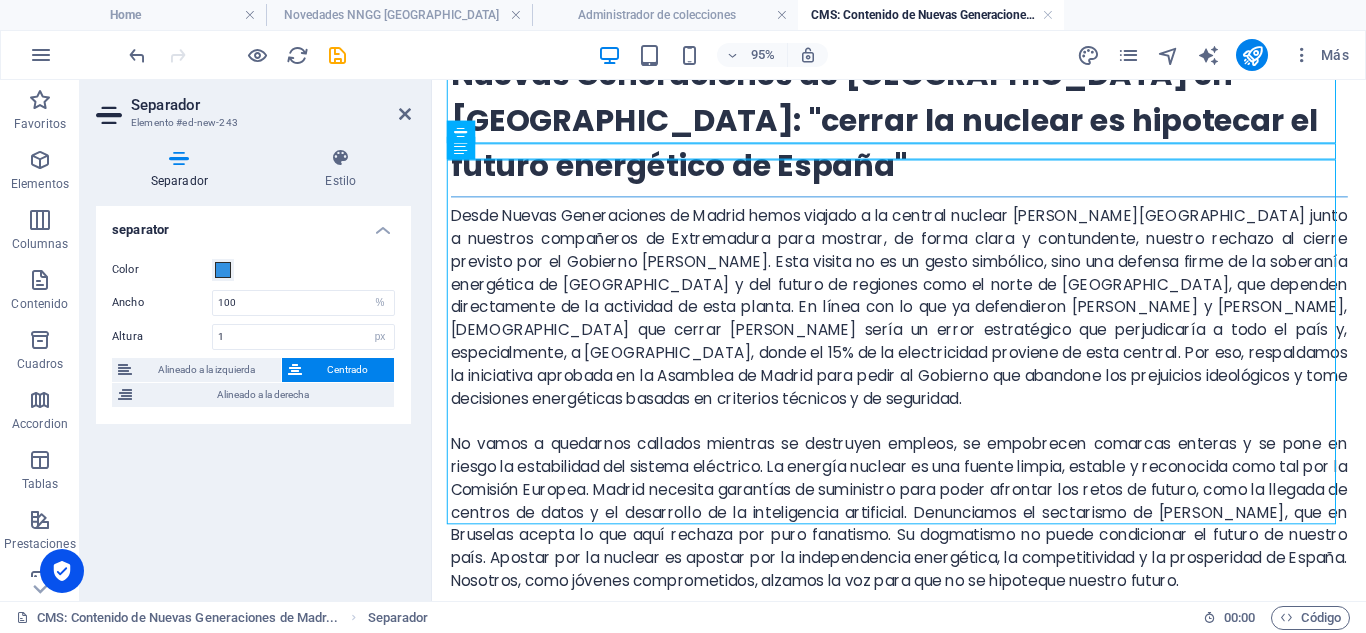 click on "Nuevas Generaciones de [GEOGRAPHIC_DATA] en [GEOGRAPHIC_DATA]: "cerrar la nuclear es hipotecar el futuro energético de España" Desde Nuevas Generaciones de [GEOGRAPHIC_DATA] hemos viajado a la central nuclear [PERSON_NAME][GEOGRAPHIC_DATA] junto a nuestros compañeros de Extremadura para mostrar, de forma clara y contundente, nuestro rechazo al cierre previsto por el Gobierno [PERSON_NAME]. Esta visita no es un gesto simbólico, sino una defensa firme de la soberanía energética de [GEOGRAPHIC_DATA] y del futuro de regiones como el norte de [GEOGRAPHIC_DATA], que dependen directamente de la actividad de esta planta. En línea con lo que ya defendieron [PERSON_NAME] y [PERSON_NAME], [DEMOGRAPHIC_DATA] que cerrar [PERSON_NAME] sería un error estratégico que perjudicaría a todo el país y, especialmente, a [GEOGRAPHIC_DATA], donde el 15% de la electricidad proviene de esta central. Por eso, respaldamos la iniciativa aprobada en la Asamblea de Madrid para pedir al Gobierno que abandone los prejuicios ideológicos y tome decisiones energéticas basadas en criterios técnicos y de seguridad." at bounding box center (924, 335) 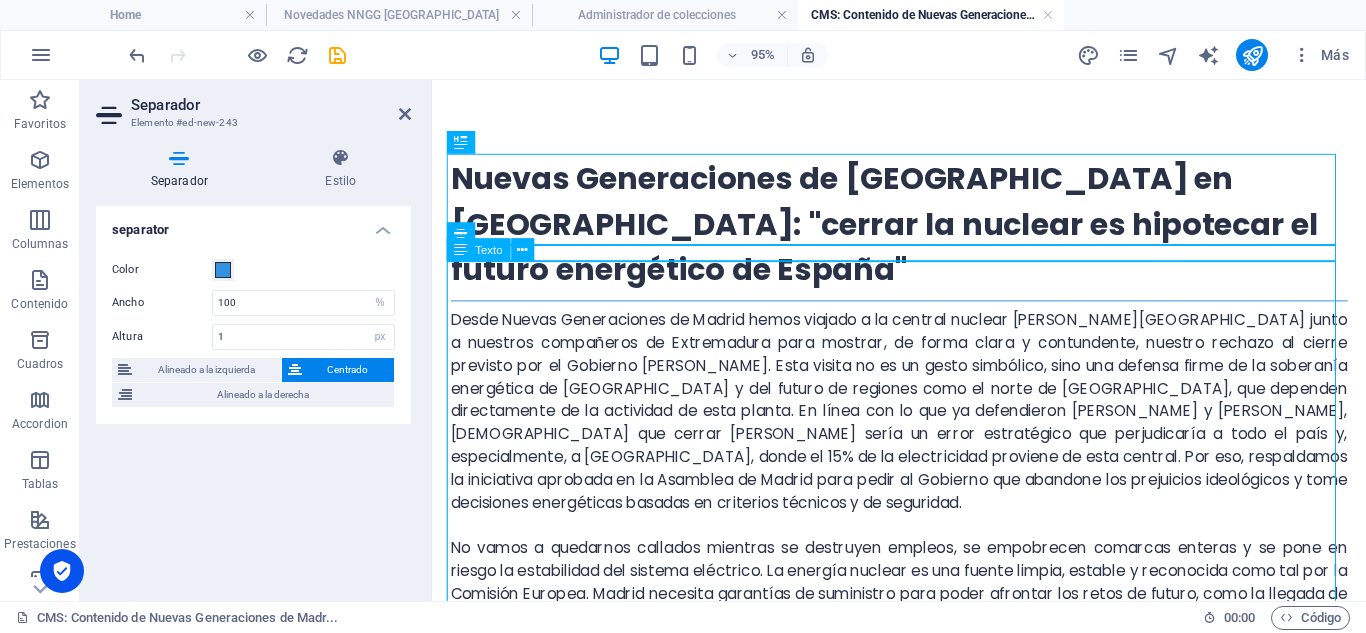 scroll, scrollTop: 109, scrollLeft: 0, axis: vertical 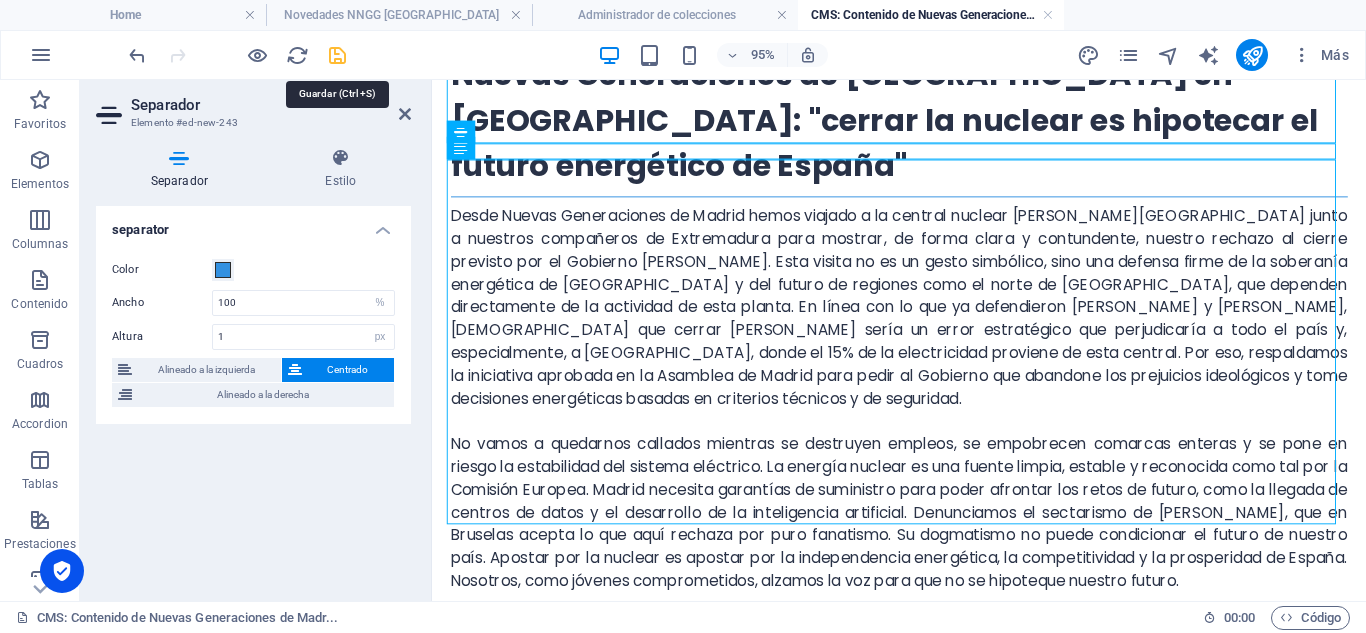 click at bounding box center (337, 55) 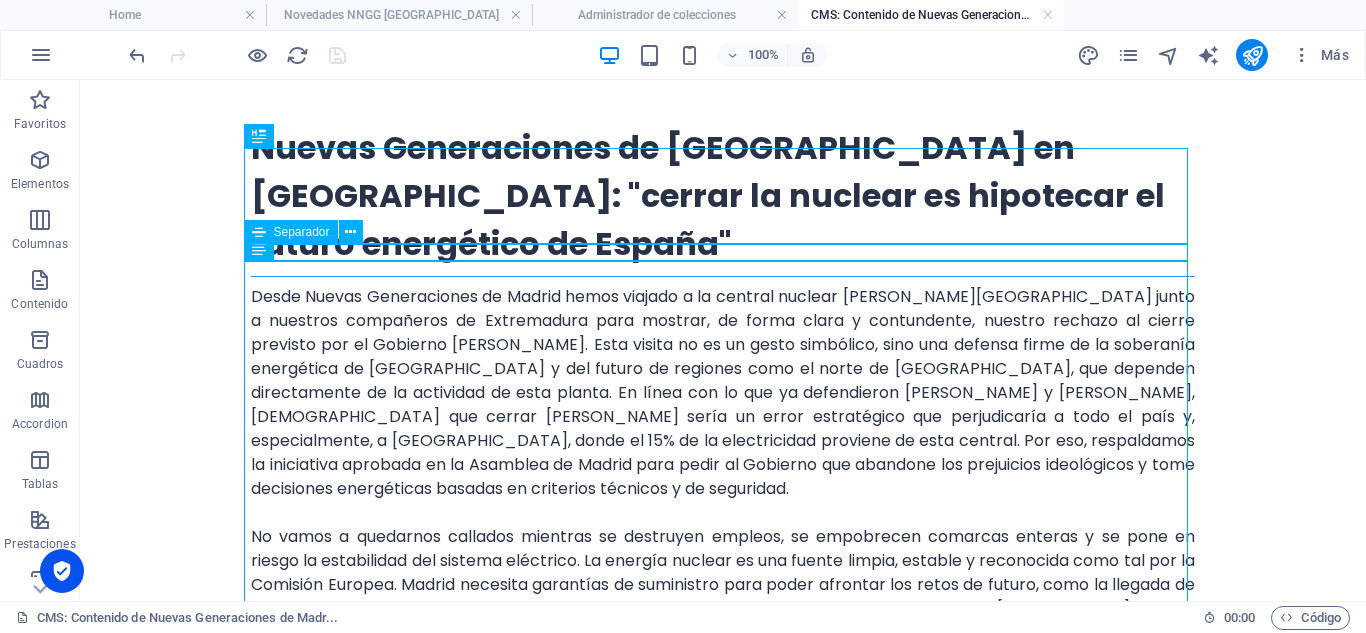 scroll, scrollTop: 0, scrollLeft: 0, axis: both 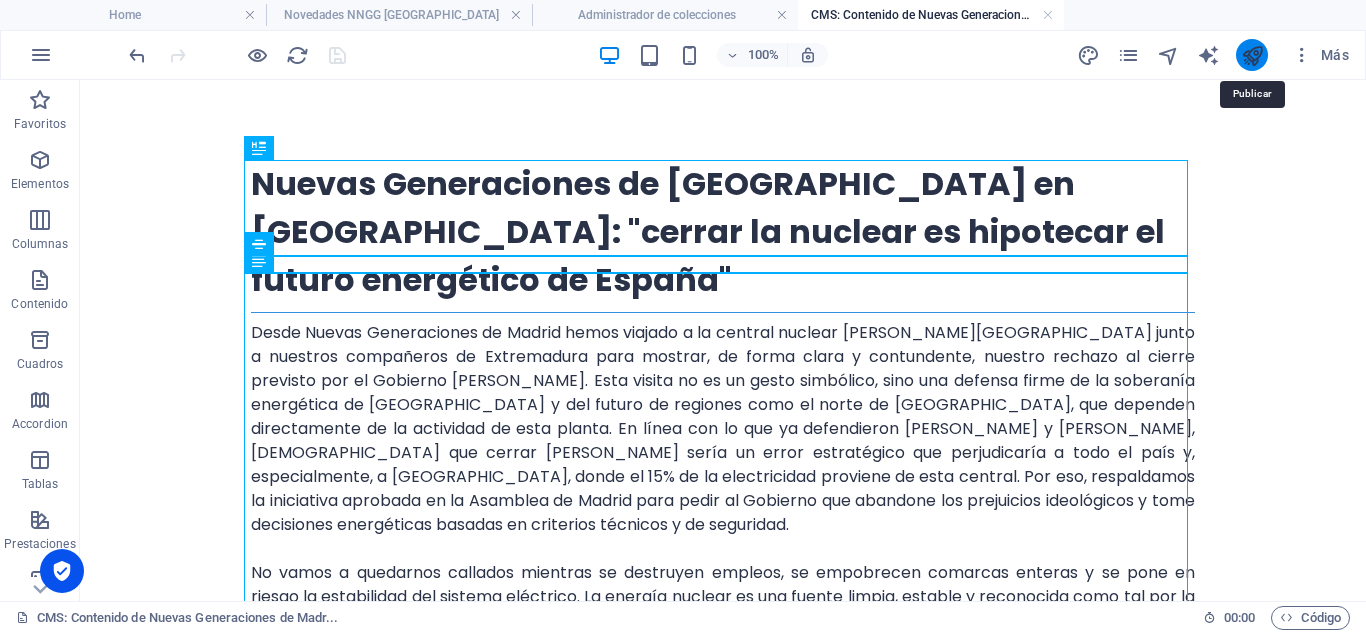 click at bounding box center [1252, 55] 